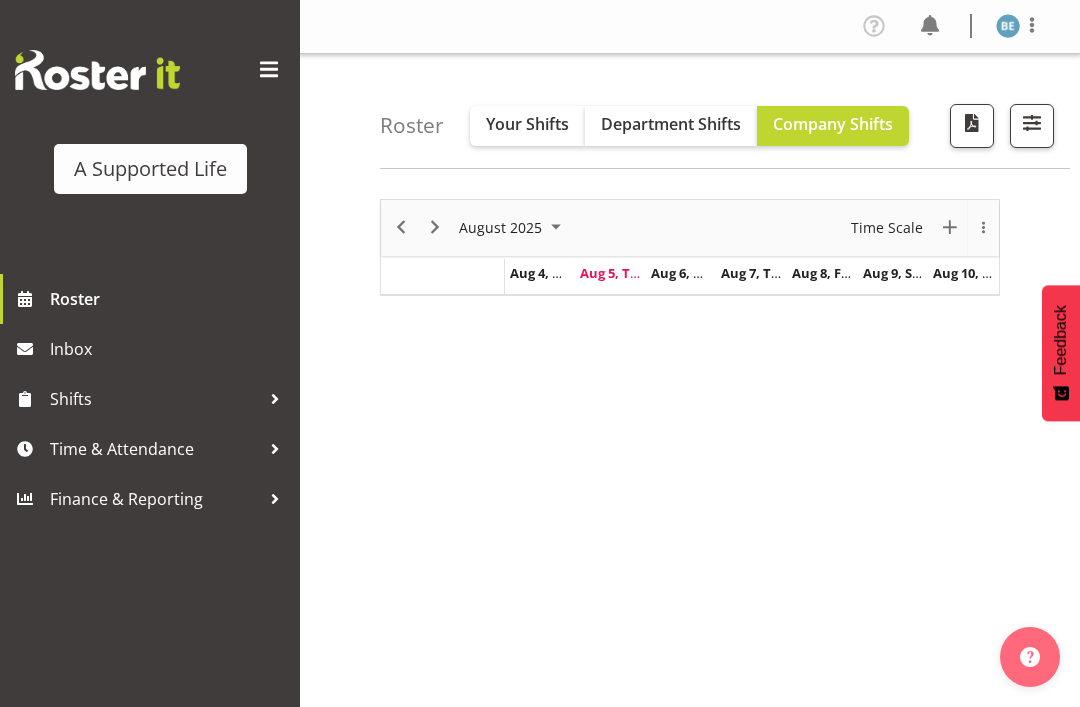 scroll, scrollTop: 0, scrollLeft: 0, axis: both 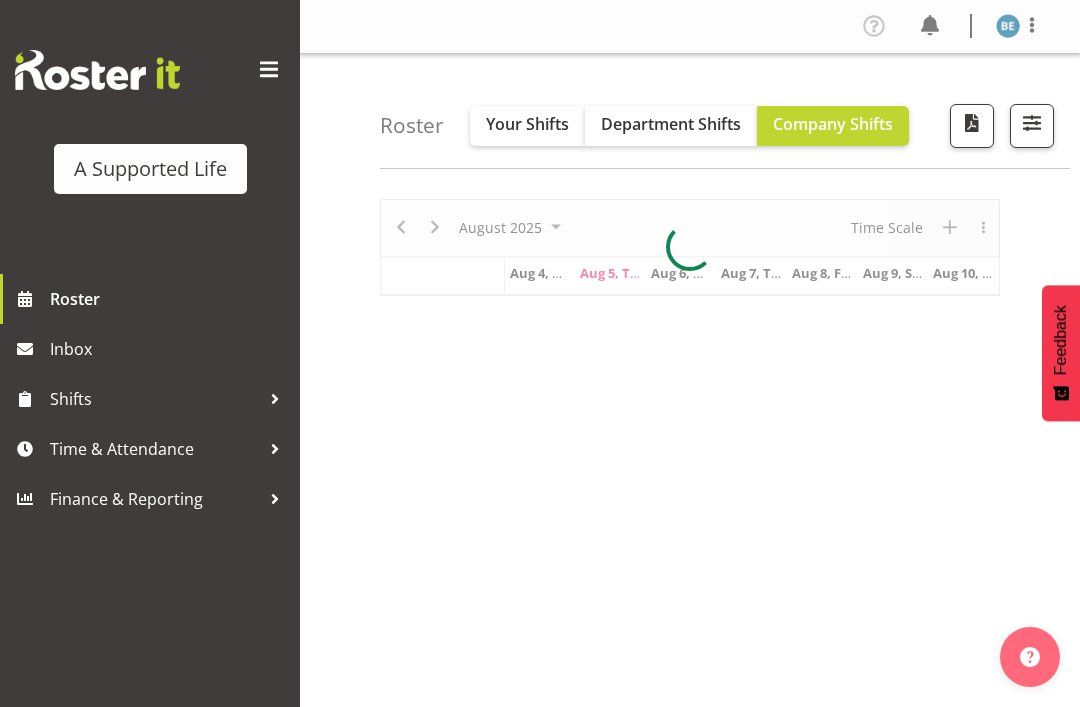 click at bounding box center (269, 70) 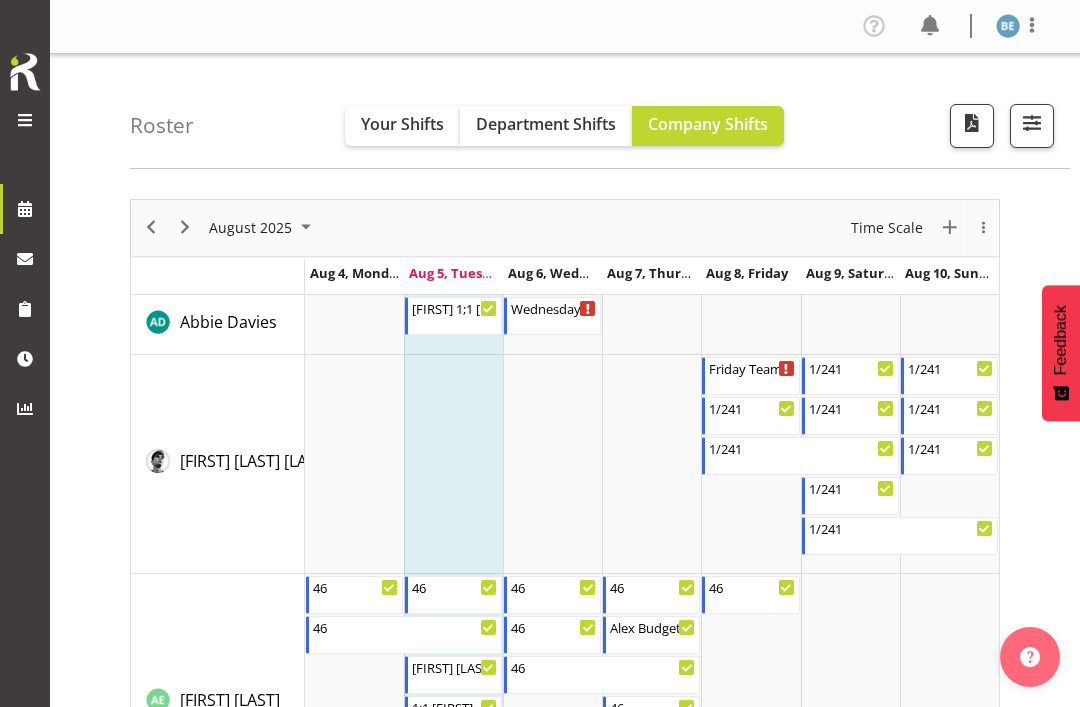 click at bounding box center [1032, 123] 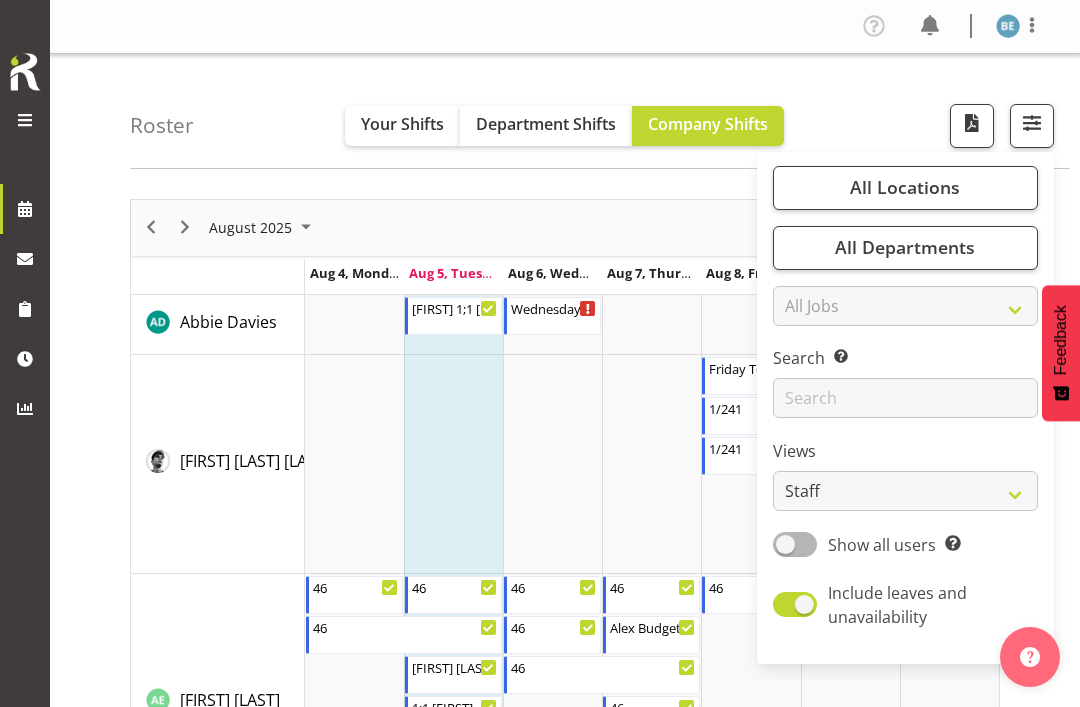 click at bounding box center (972, 123) 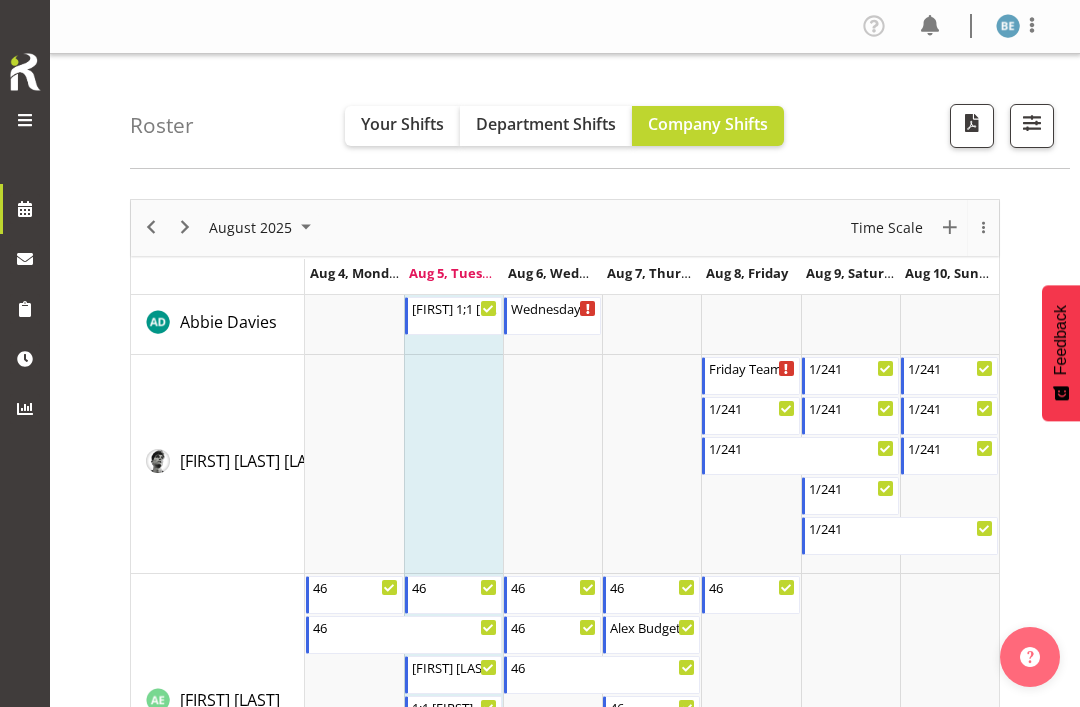 click at bounding box center (1032, 25) 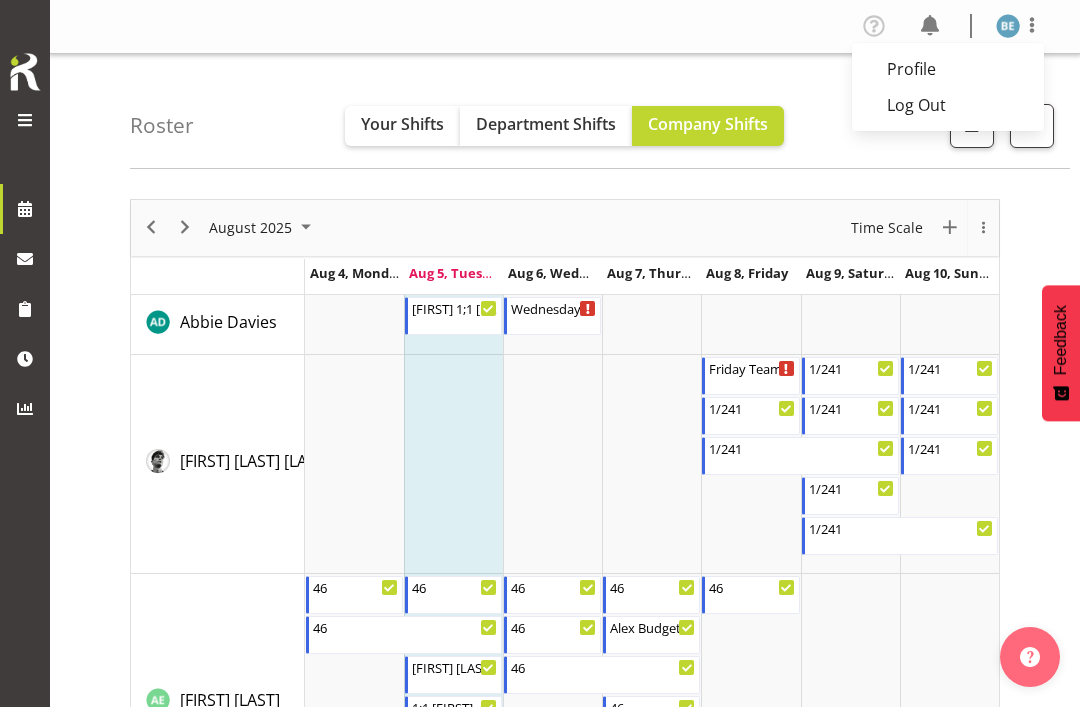 click on "August 2025 New Event Today Time Scale Day Week Fortnight Month calendar Month Agenda Aug 4, Monday Abbie Davies Alejandro Sada Prendes Alex Espinoza Alexandra Schoeneberg Alice Kendall Alicia Mark Alysha Watene Amy Crossan Amy Yang Andrew Del Rosario Arian Baynes Ashley Couling Beth England Bronwyn Lucas Bruno Eagleton Carissa Pereira Cathleen Hyde-Harris Cathriona Byrne Chahat Khanduja Chloe Harris Chloe Spackman Christa (Chrissy) Gabriel Christine Baden Christine Harris Christine Raphael Claudia Ainscow Daniel Barry Elaine Lin Elise Loh Ellie Meehan Emily Drake Erica Hoogervorst Fonua Fuavao Gabriella Crozier Georgina Dowdall Gerda Baard Godfrey Ngwerume Harry (Hank) Snell Heather Summers Huyen Nguyen Ignacio Valencia Jackie Green Jade Kruger Jasmine McCracken Jayden Su Jenna Prevett Jessica Clark Joanna Welch John Goudge Judea (Bunny) Hyland Kanwal Ghotra Karen Powell Kat Veugelers Katy Pham Kirsten Sutherland" at bounding box center [605, 6041] 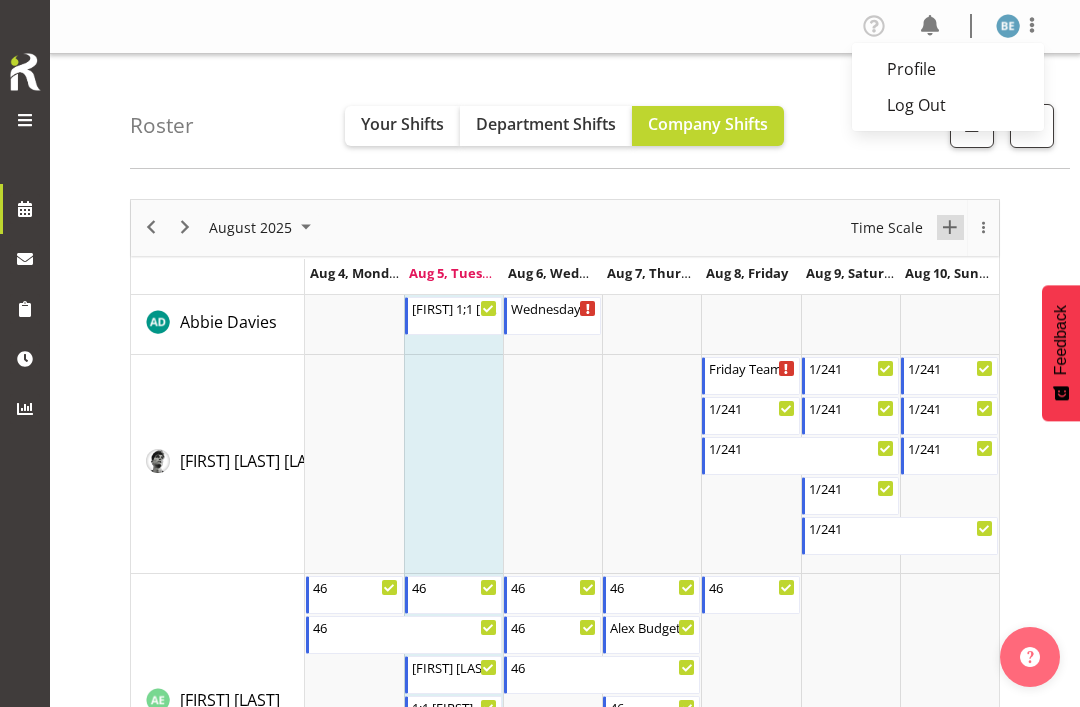click at bounding box center (950, 227) 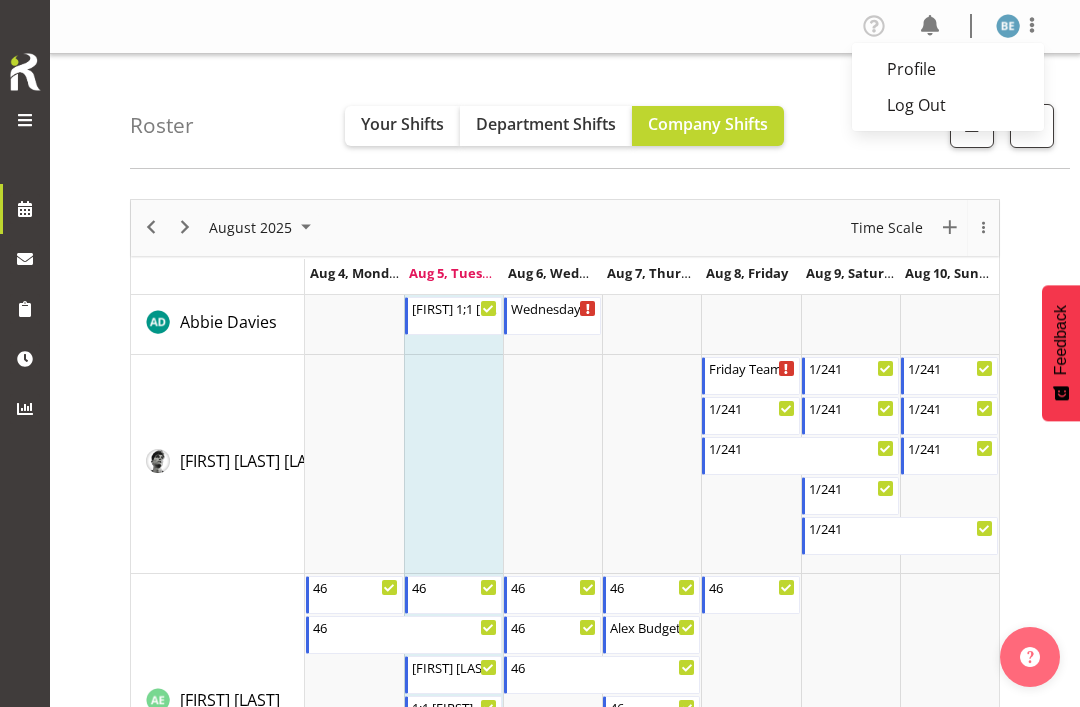 click at bounding box center (552, 464) 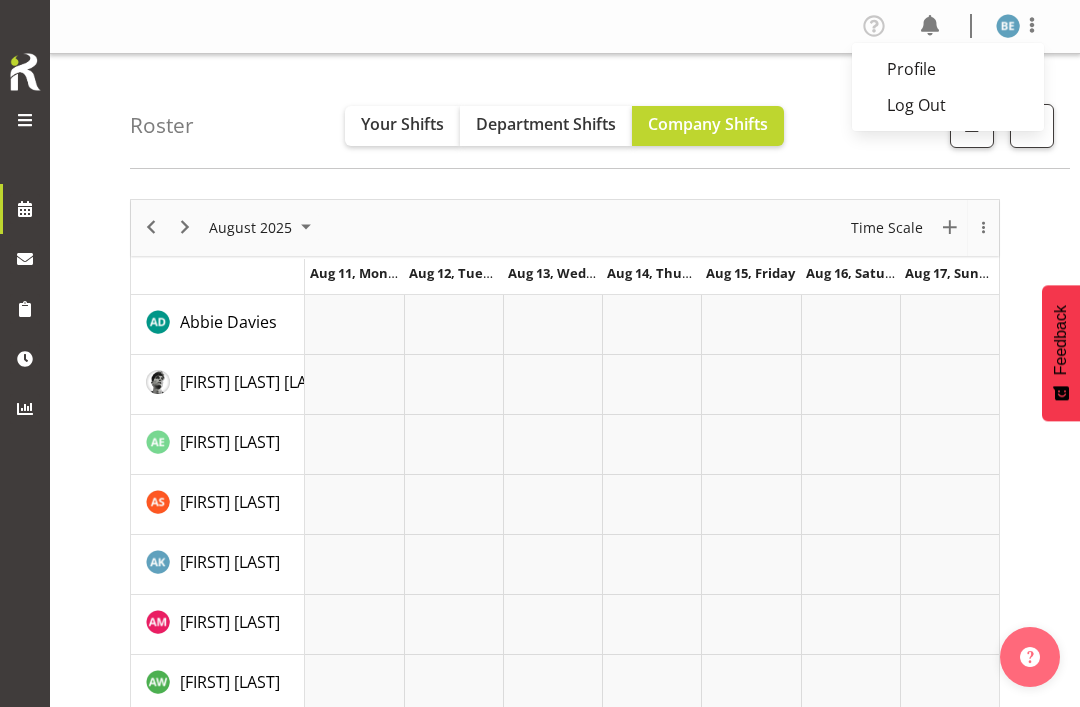 click at bounding box center [540, 353] 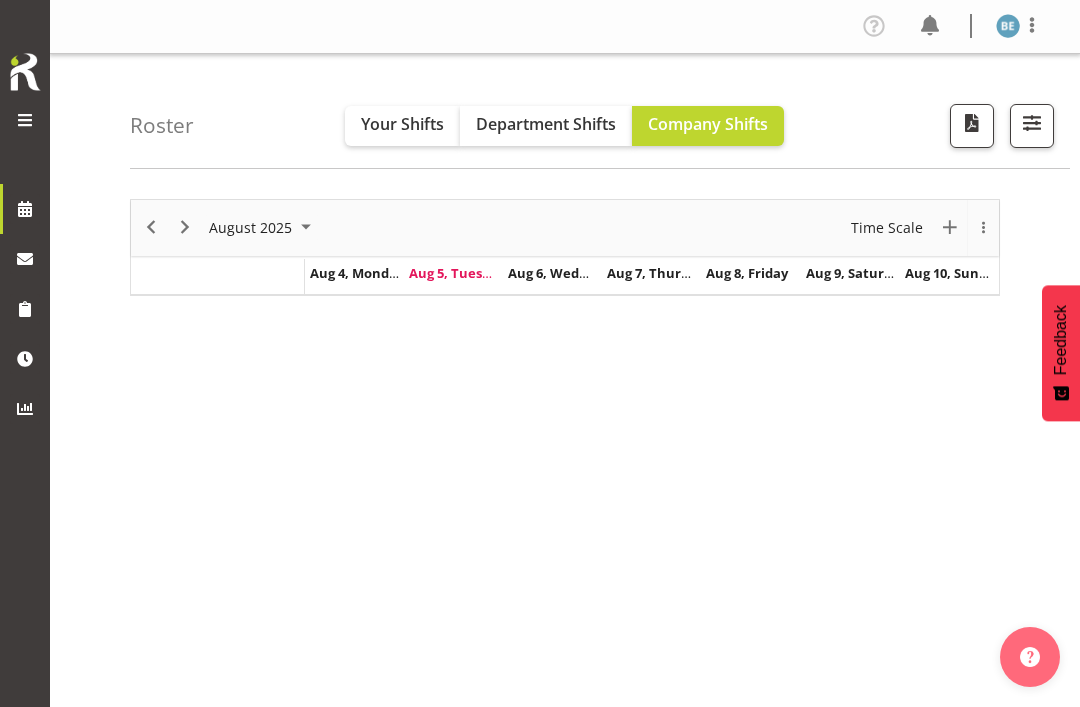 scroll, scrollTop: 0, scrollLeft: 0, axis: both 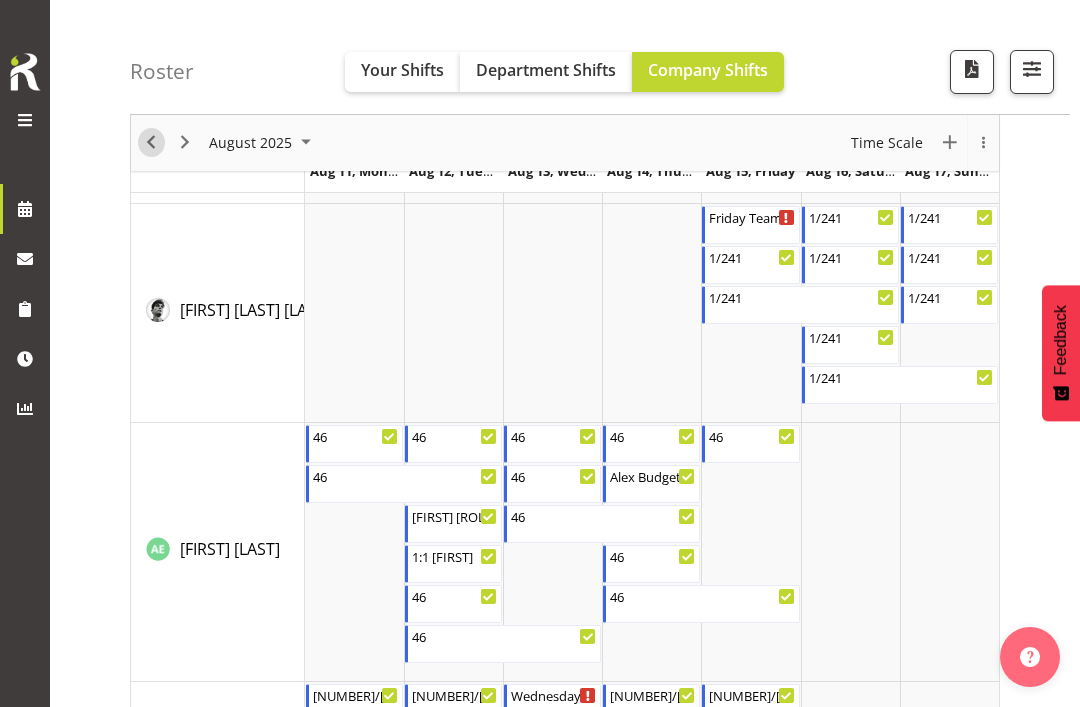 click at bounding box center (151, 143) 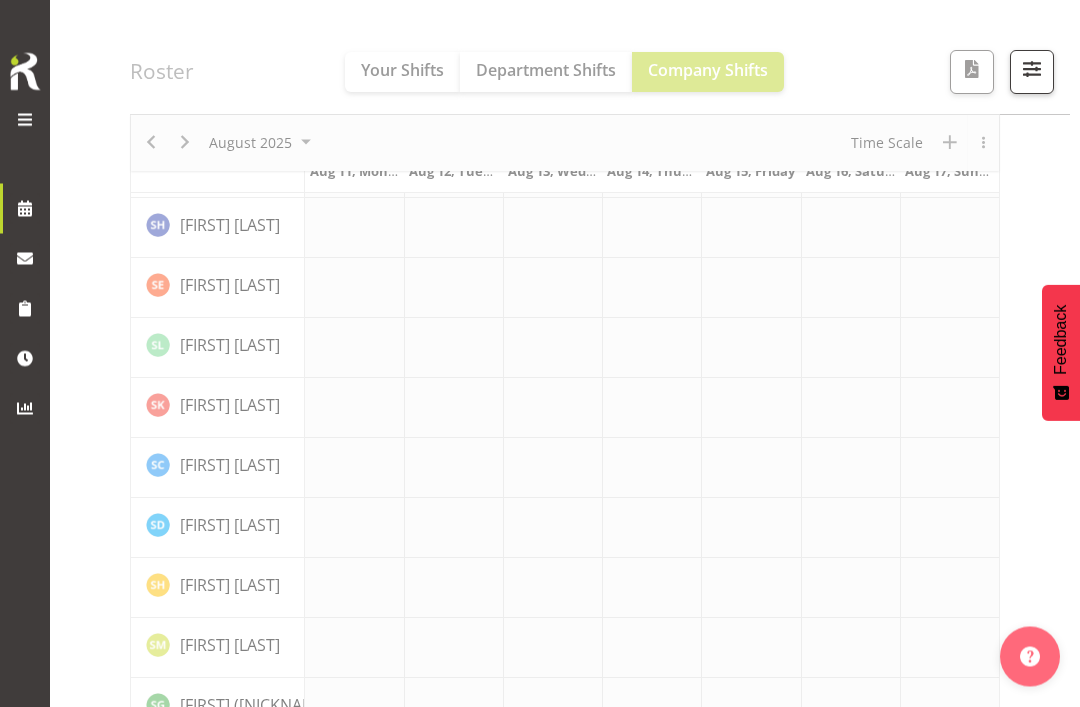 scroll, scrollTop: 213, scrollLeft: 0, axis: vertical 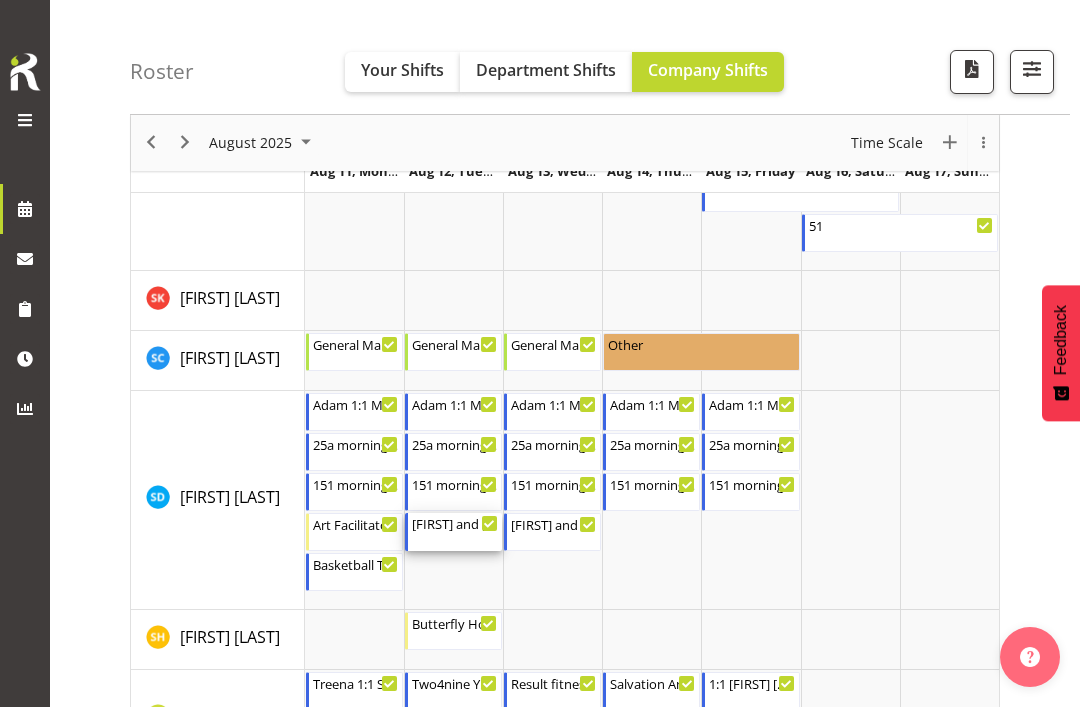 click on "[FIRST] and [FIRST] [LAST] support" at bounding box center (455, 523) 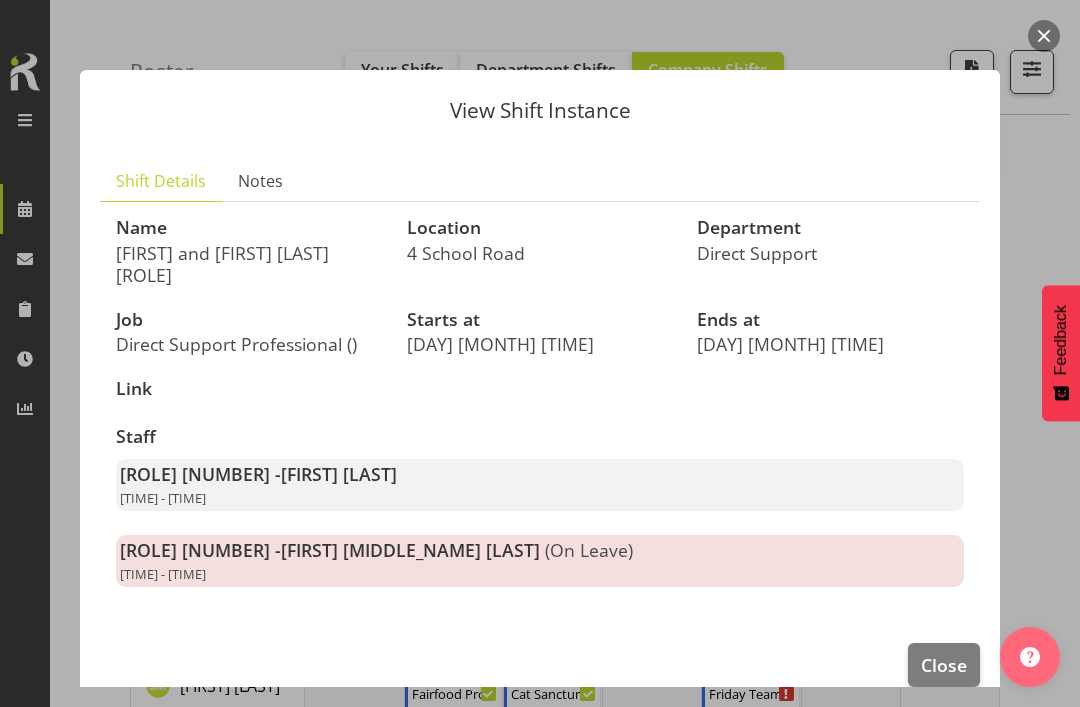 scroll, scrollTop: 9512, scrollLeft: 0, axis: vertical 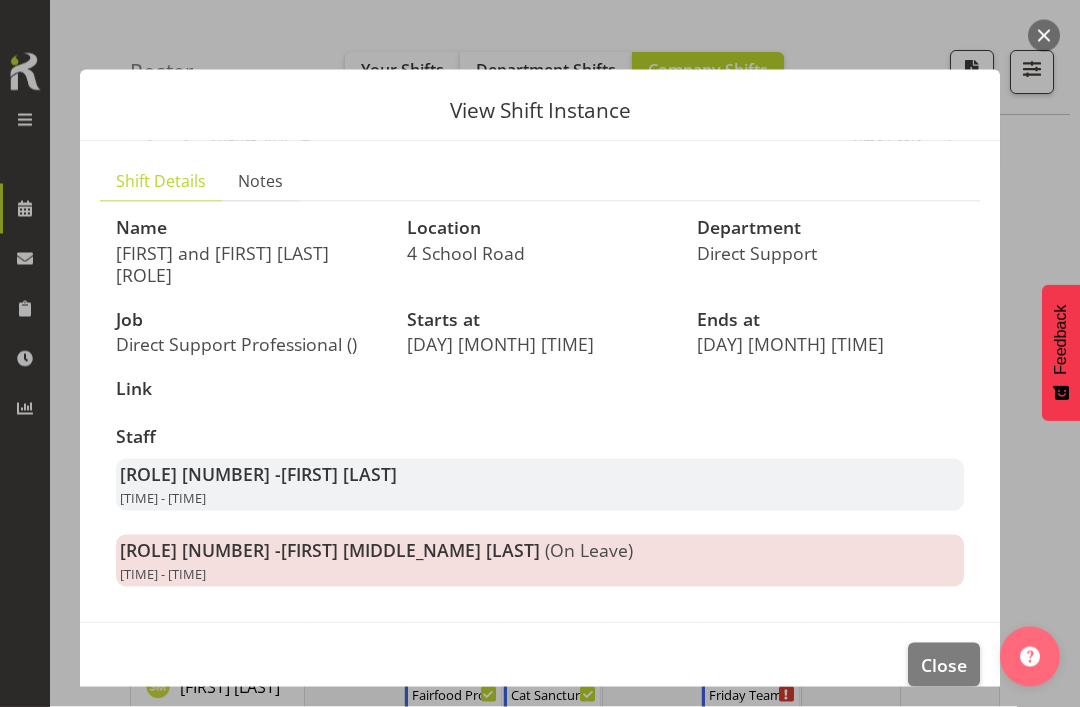 click at bounding box center (540, 353) 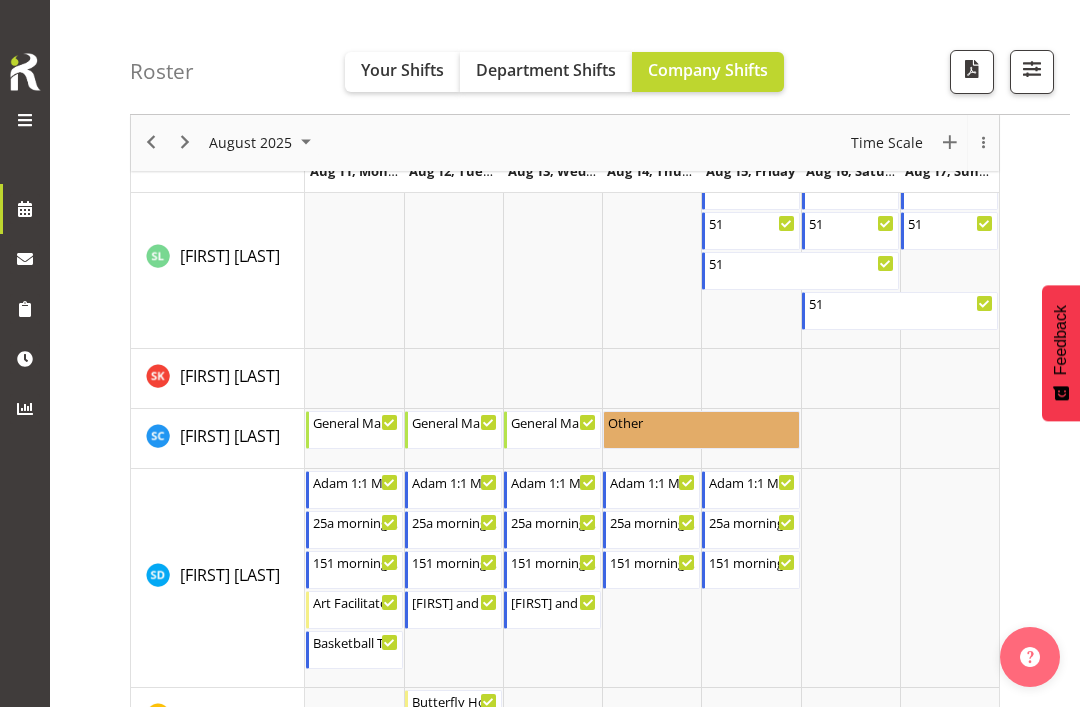 scroll, scrollTop: 9445, scrollLeft: 0, axis: vertical 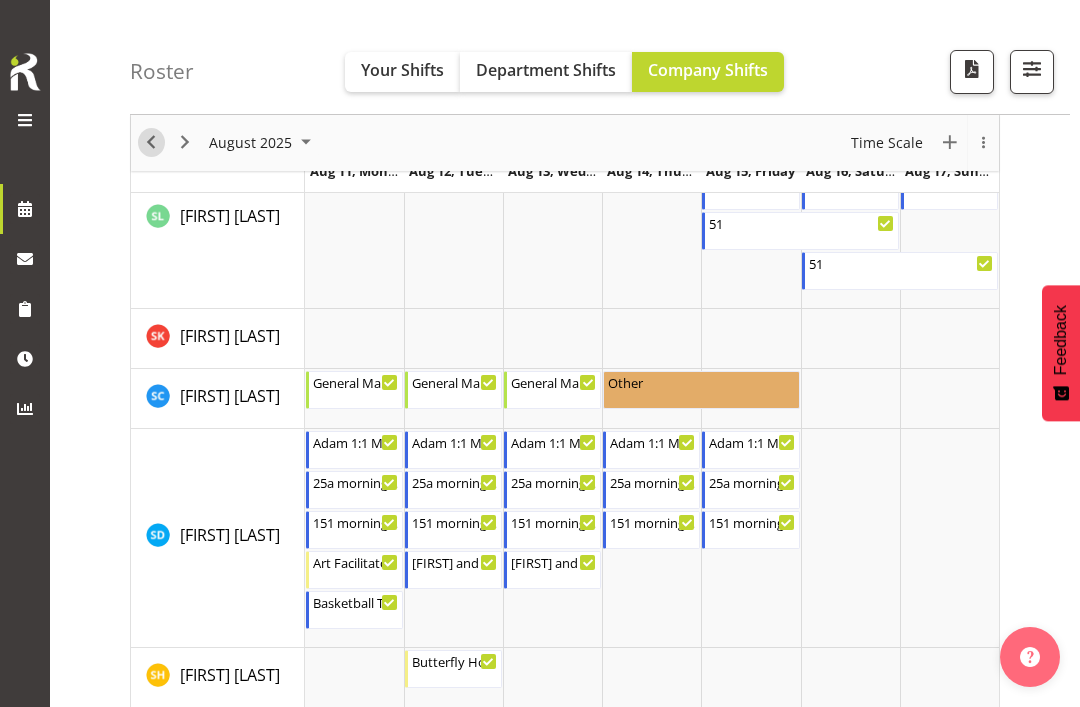 click at bounding box center (151, 143) 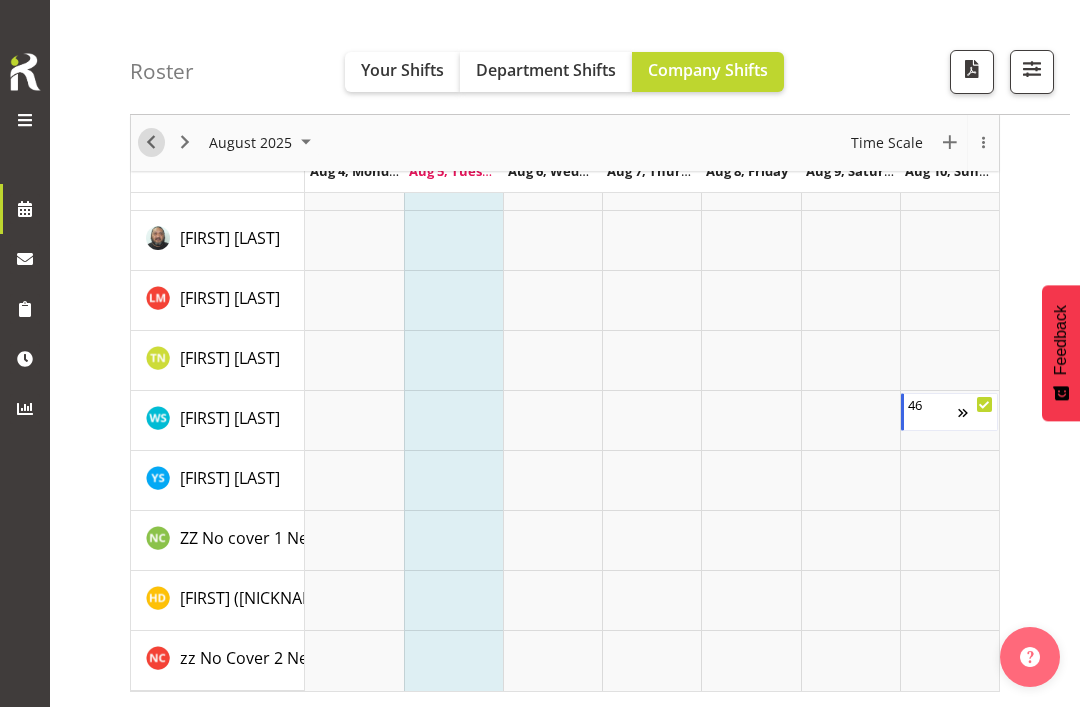 scroll, scrollTop: 213, scrollLeft: 0, axis: vertical 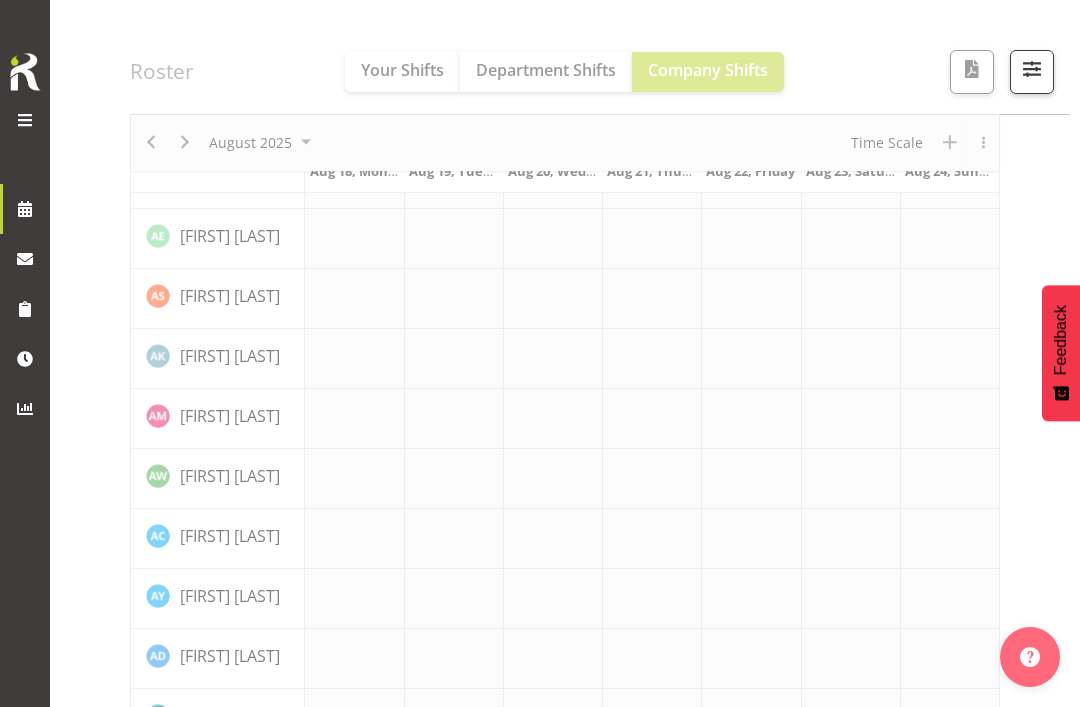 click at bounding box center (565, 3101) 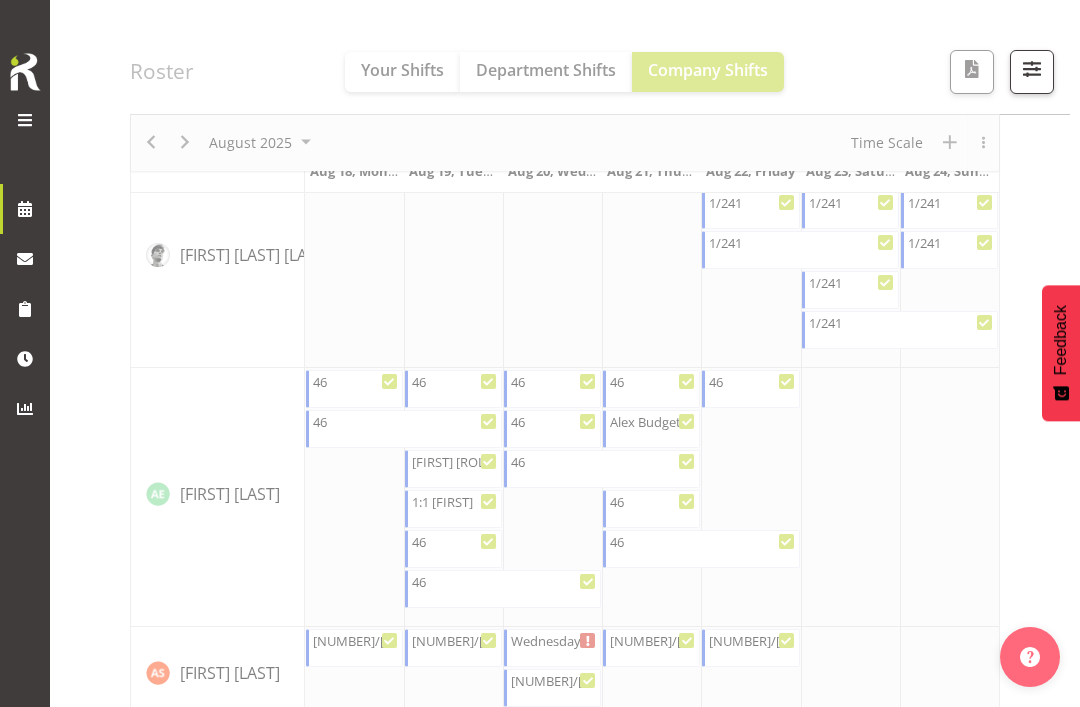 click at bounding box center (25, 120) 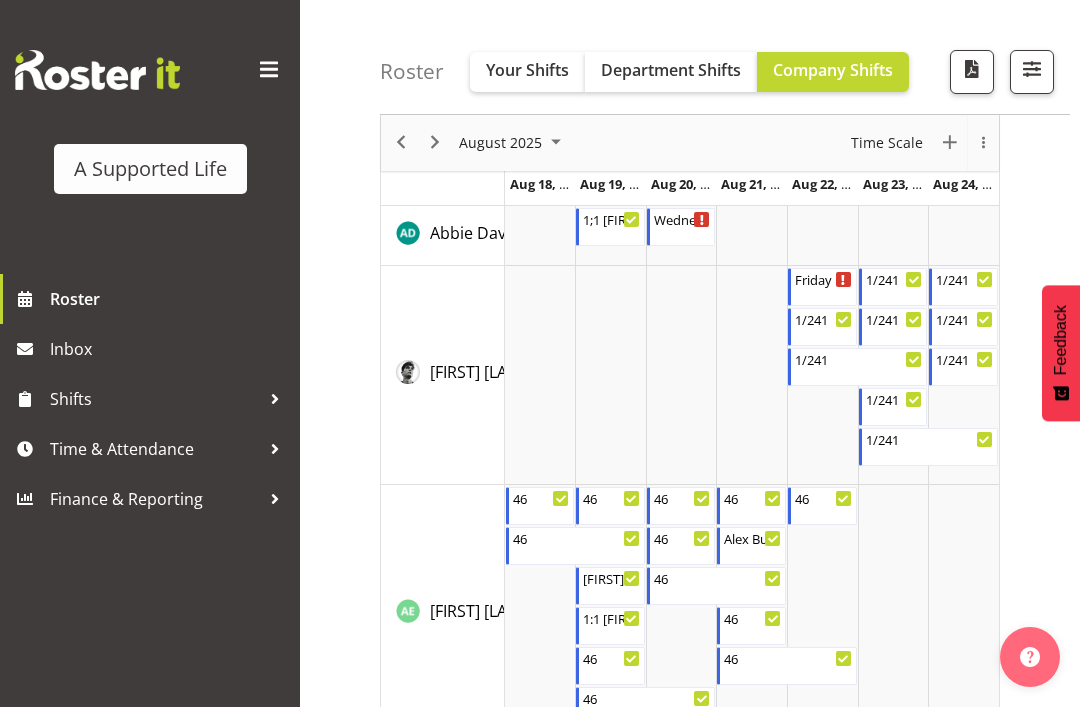 scroll, scrollTop: 0, scrollLeft: 0, axis: both 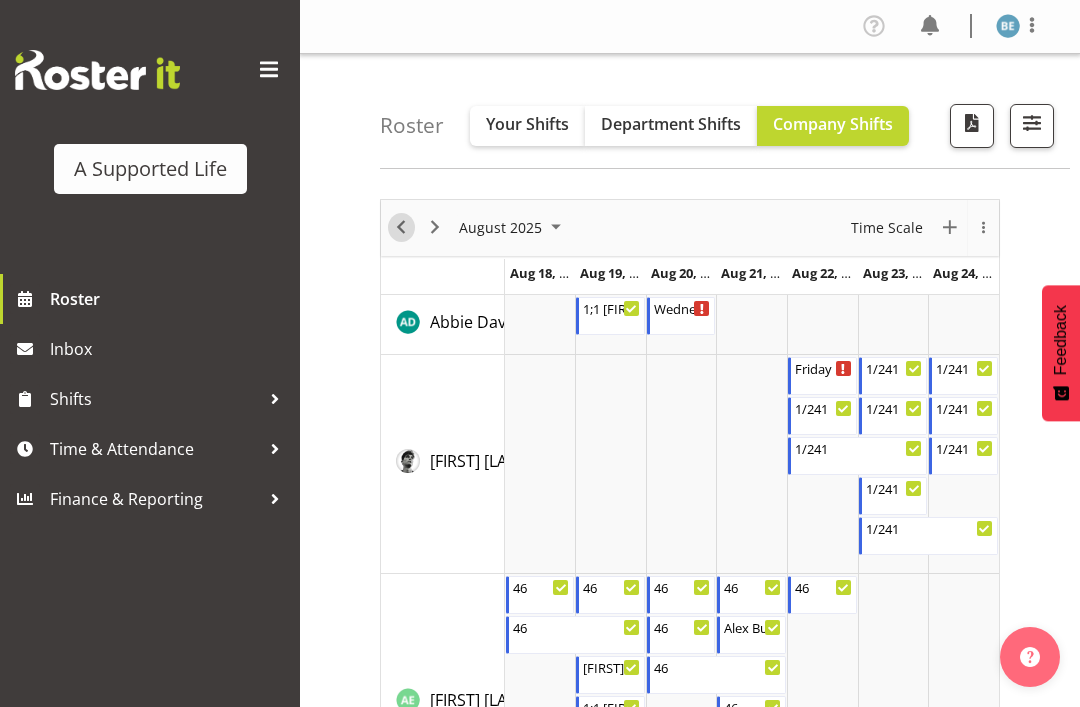click at bounding box center [401, 227] 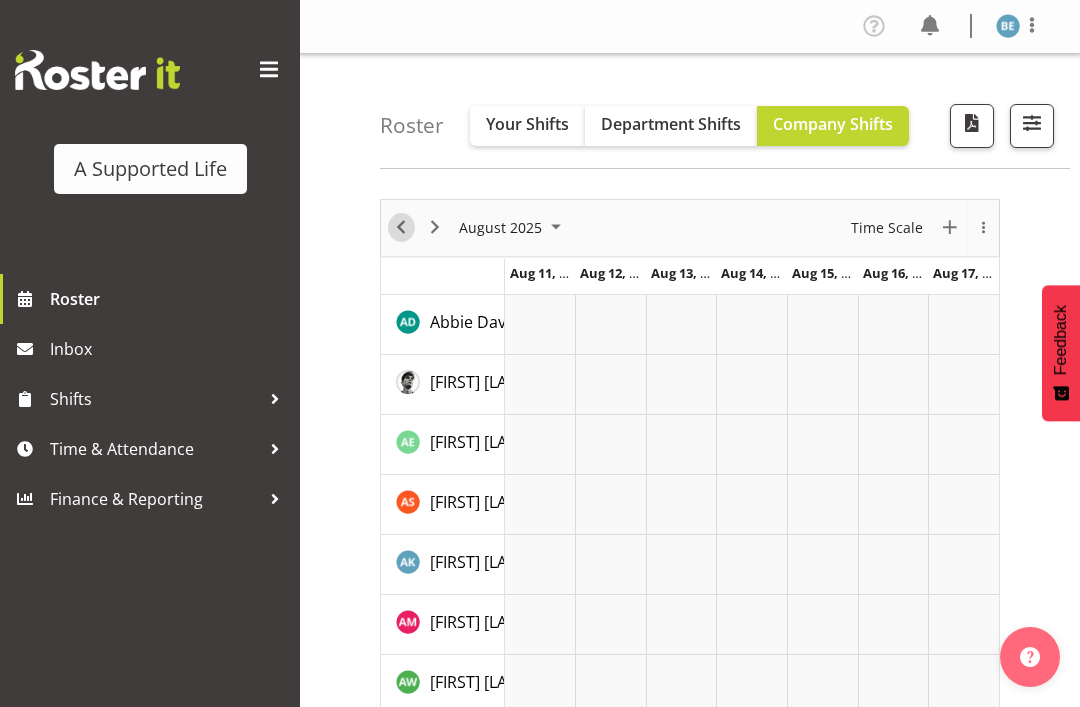 click at bounding box center [401, 227] 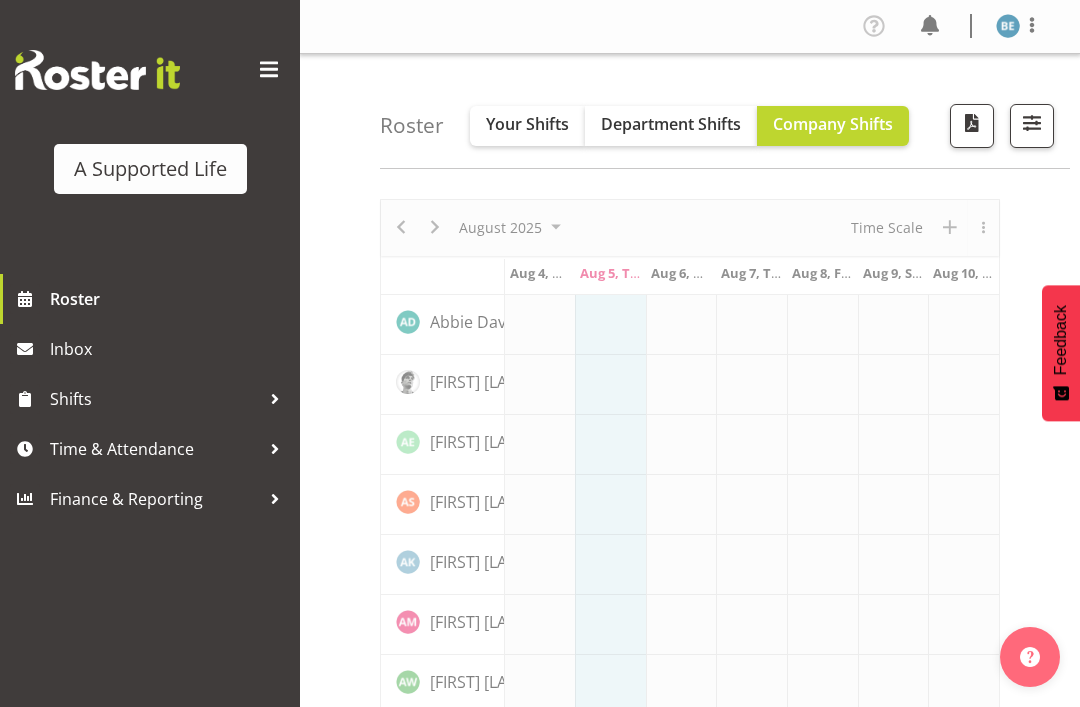 click at bounding box center [269, 70] 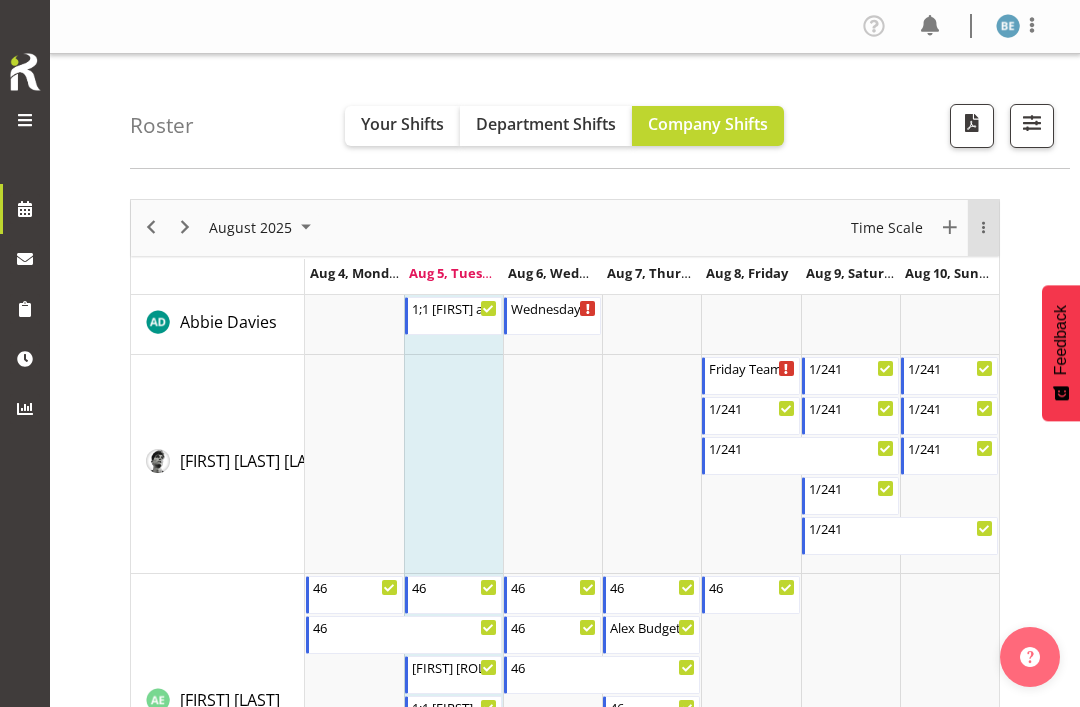 click at bounding box center (983, 227) 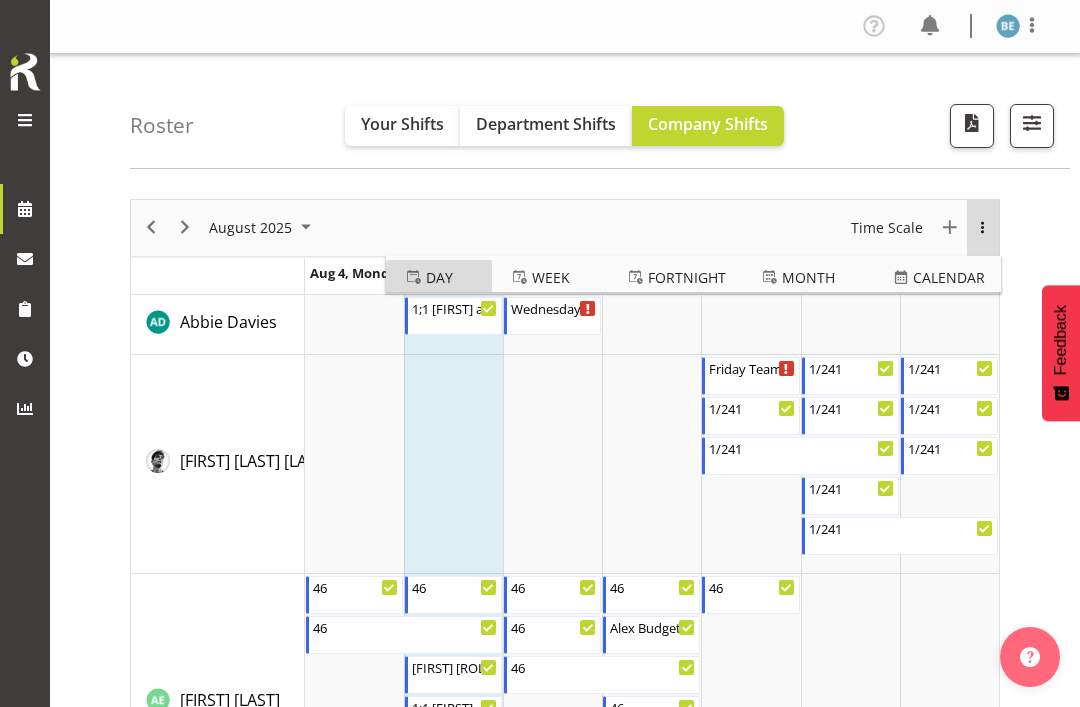 click on "Day" at bounding box center [439, 277] 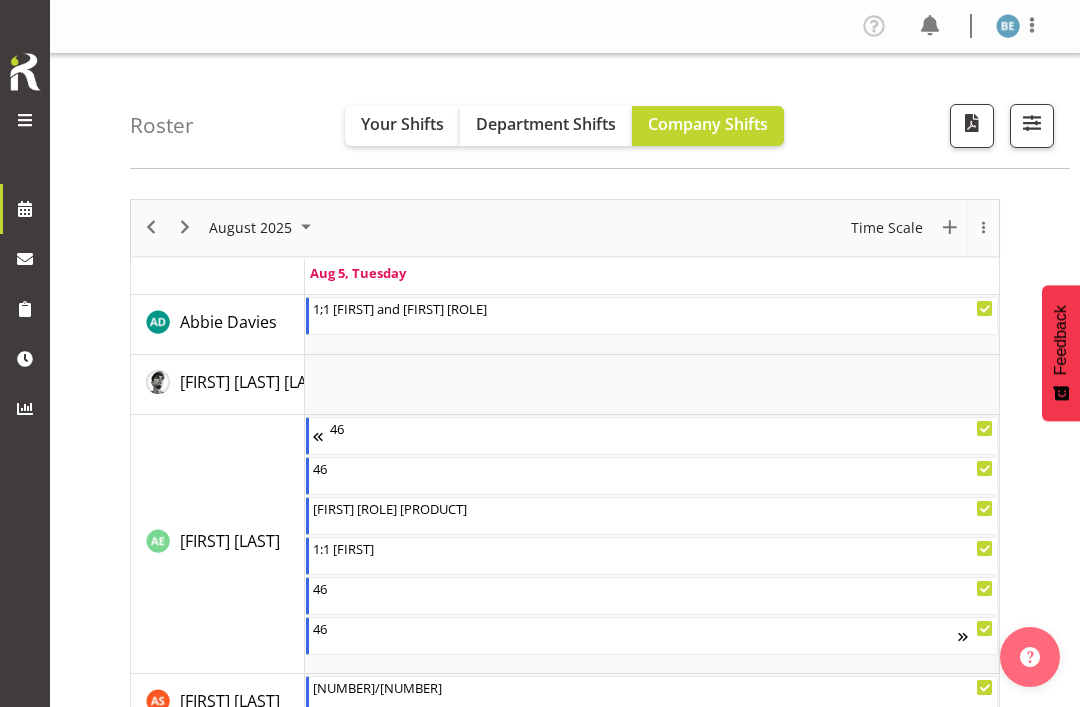 click on "1.241 [STREET_NAME]
1/23 [STREET_NAME]
102 [STREET_NAME]
12b [STREET_NAME]
151 [STREET_NAME]
157 [STREET_NAME]
157A [STREET_NAME]" at bounding box center (600, 111) 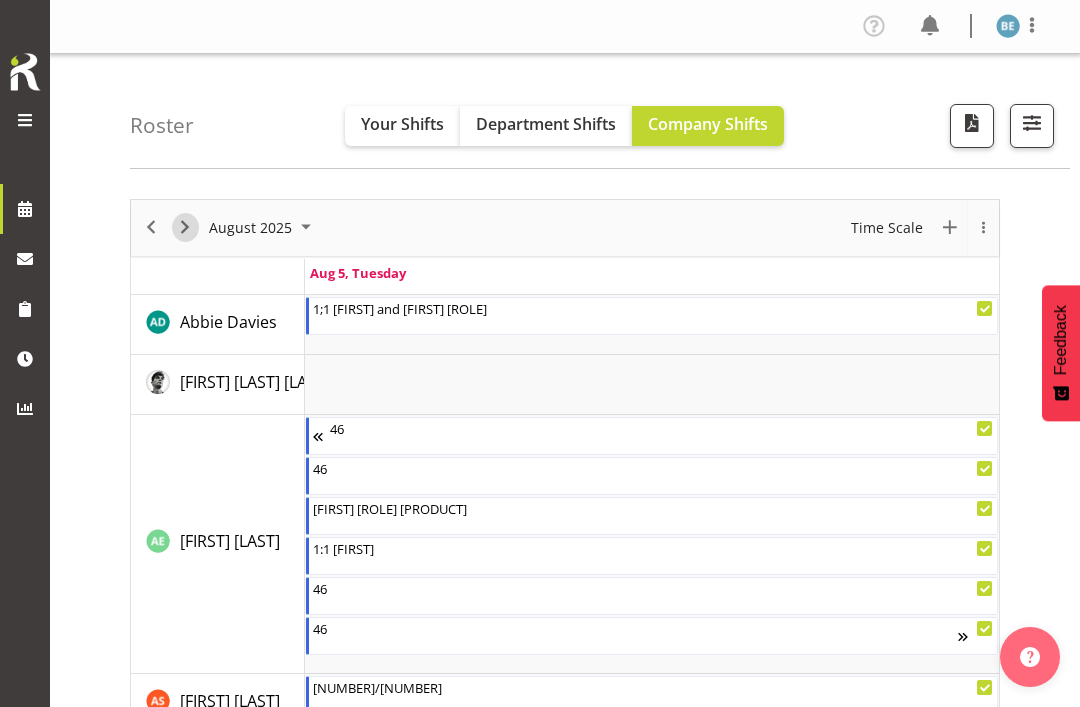 click at bounding box center [185, 227] 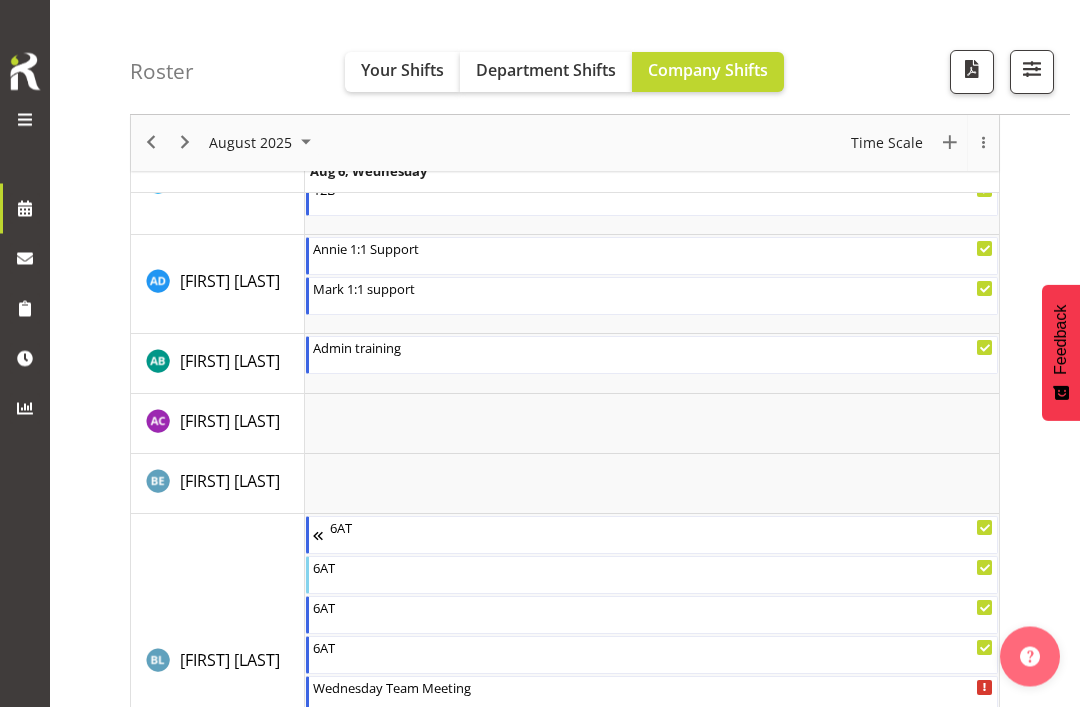 scroll, scrollTop: 959, scrollLeft: 0, axis: vertical 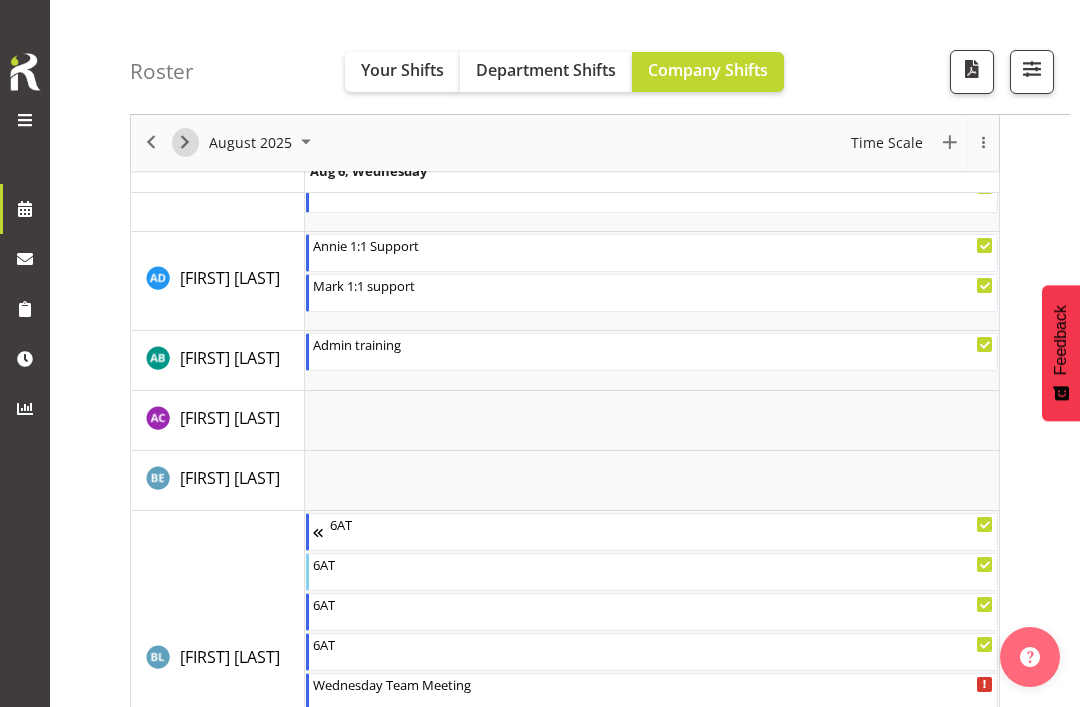 click at bounding box center (185, 143) 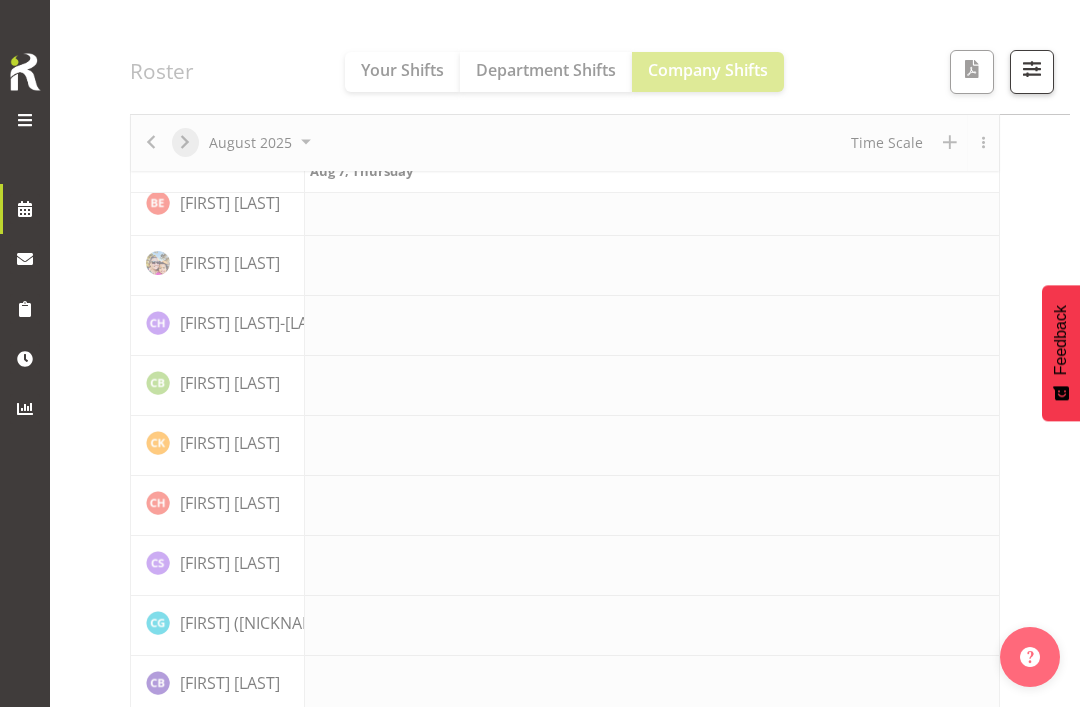scroll, scrollTop: 213, scrollLeft: 0, axis: vertical 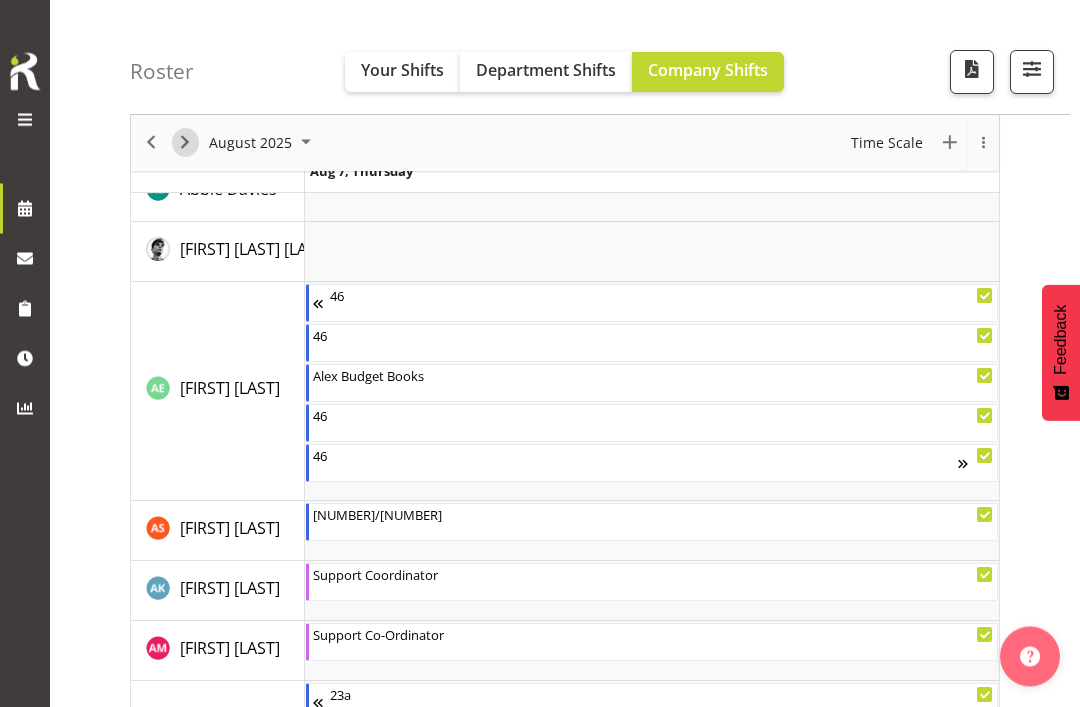 click at bounding box center [185, 143] 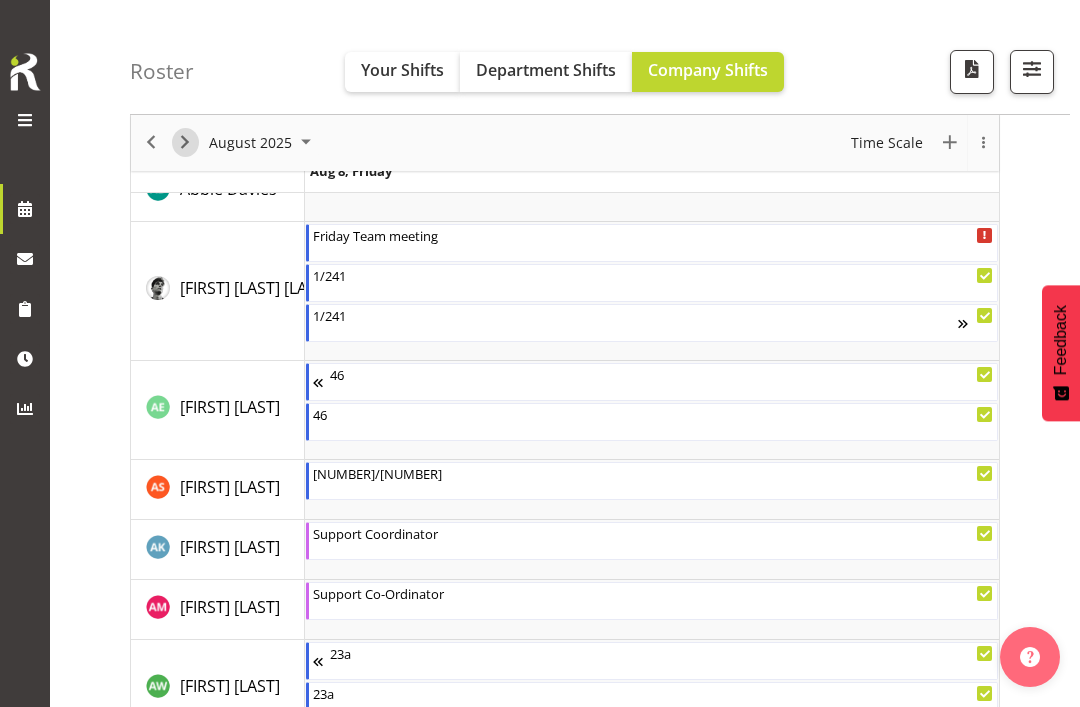 click at bounding box center [185, 143] 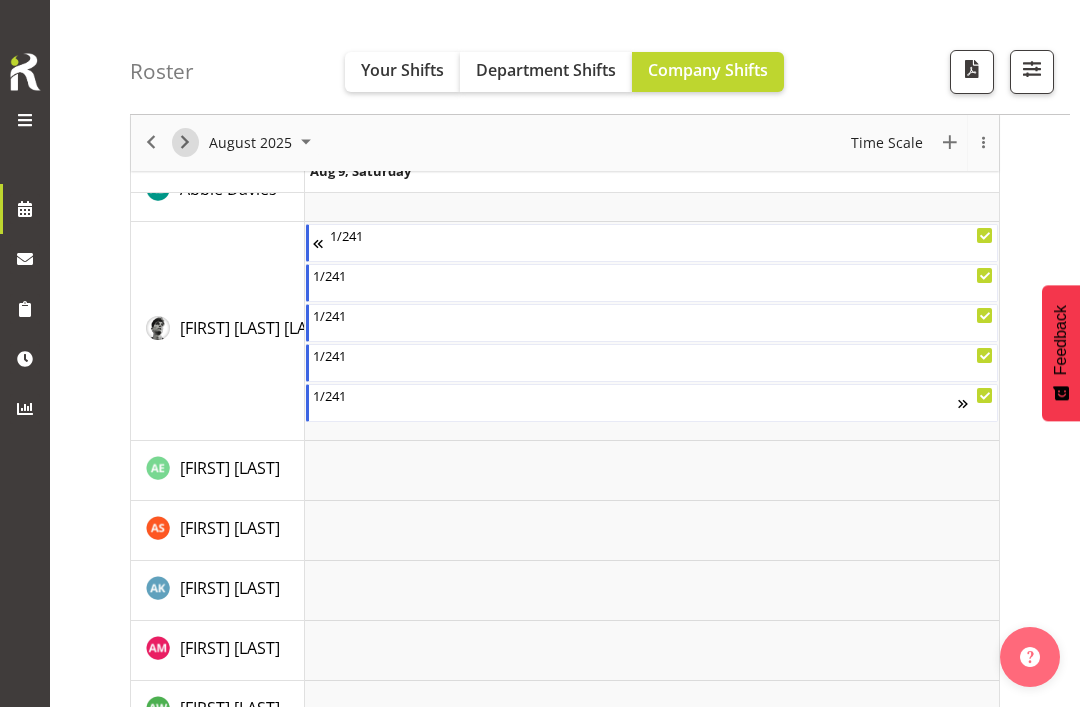 click at bounding box center [185, 143] 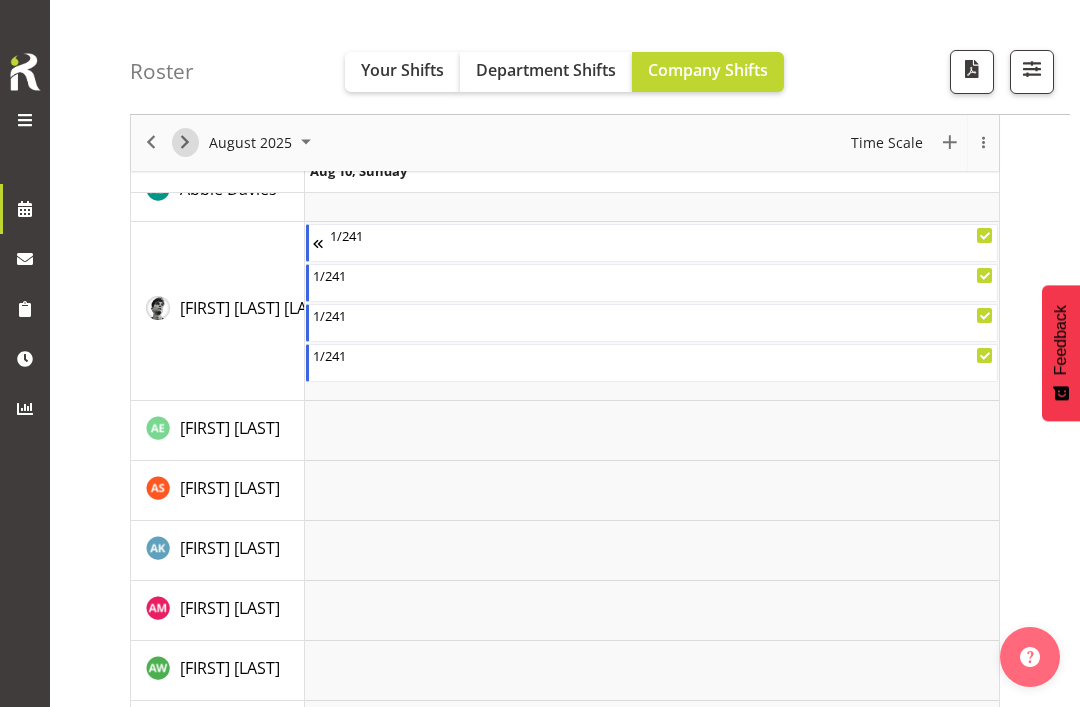click at bounding box center [185, 143] 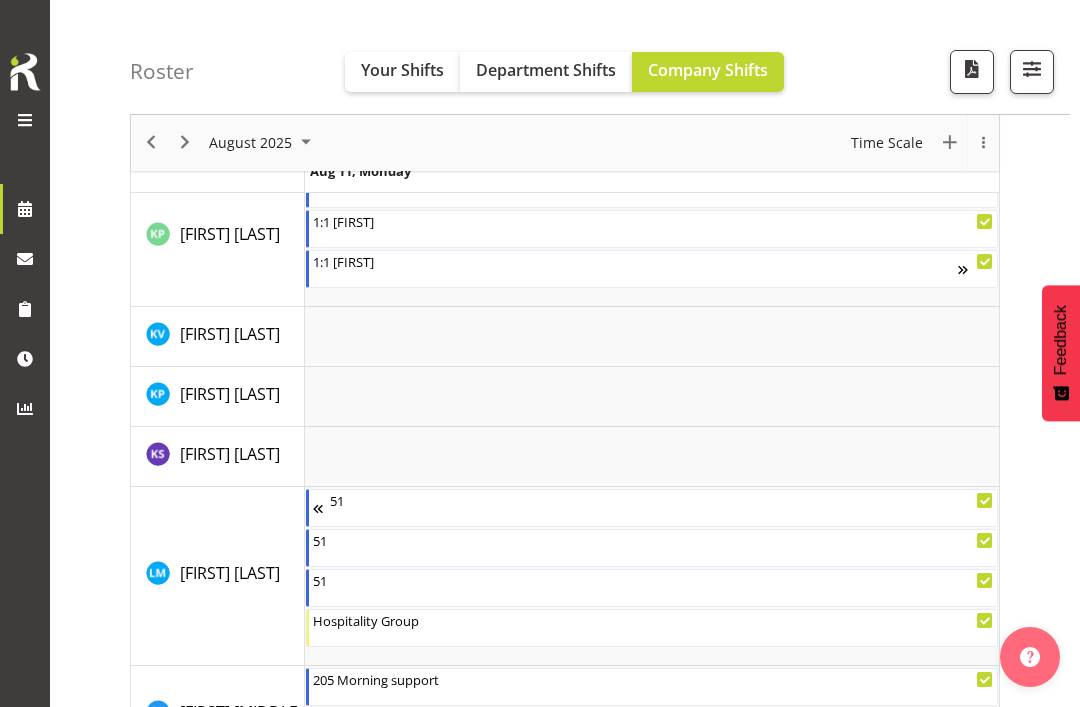 scroll, scrollTop: 3862, scrollLeft: 0, axis: vertical 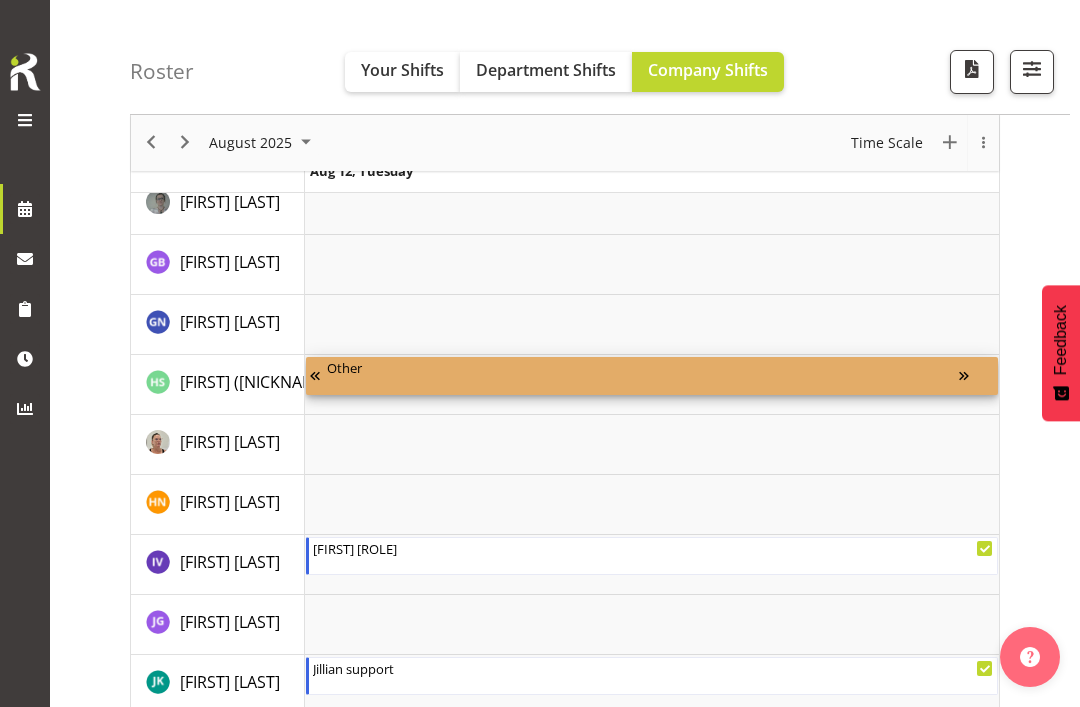 click on "Other" at bounding box center [643, 367] 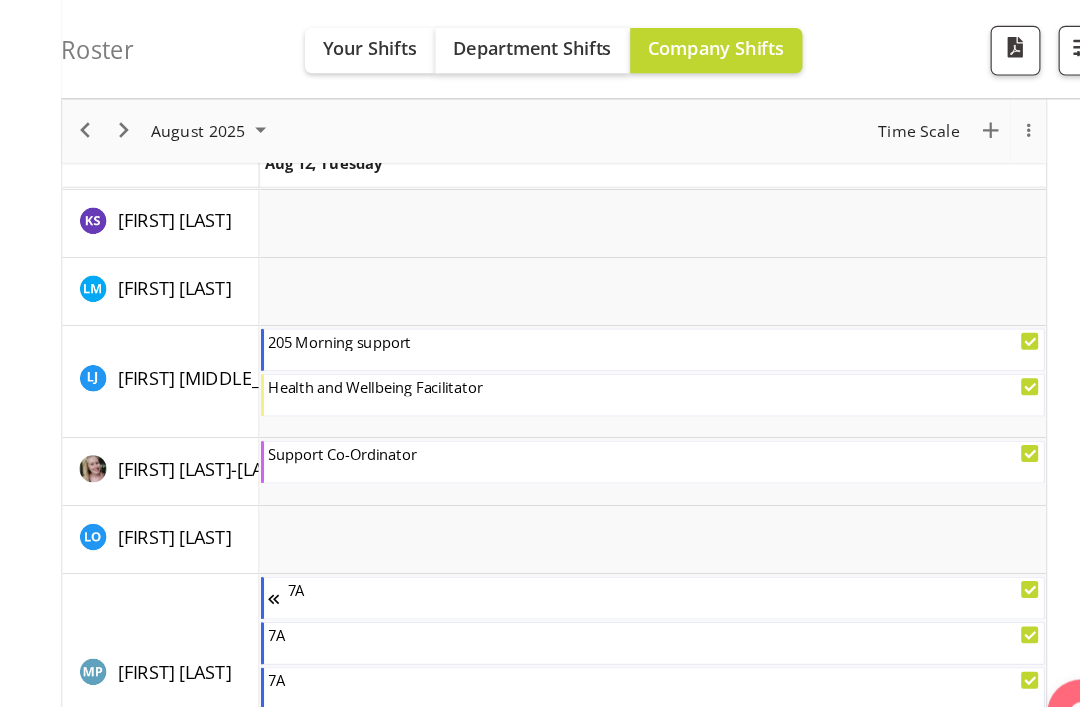 scroll, scrollTop: 4534, scrollLeft: 0, axis: vertical 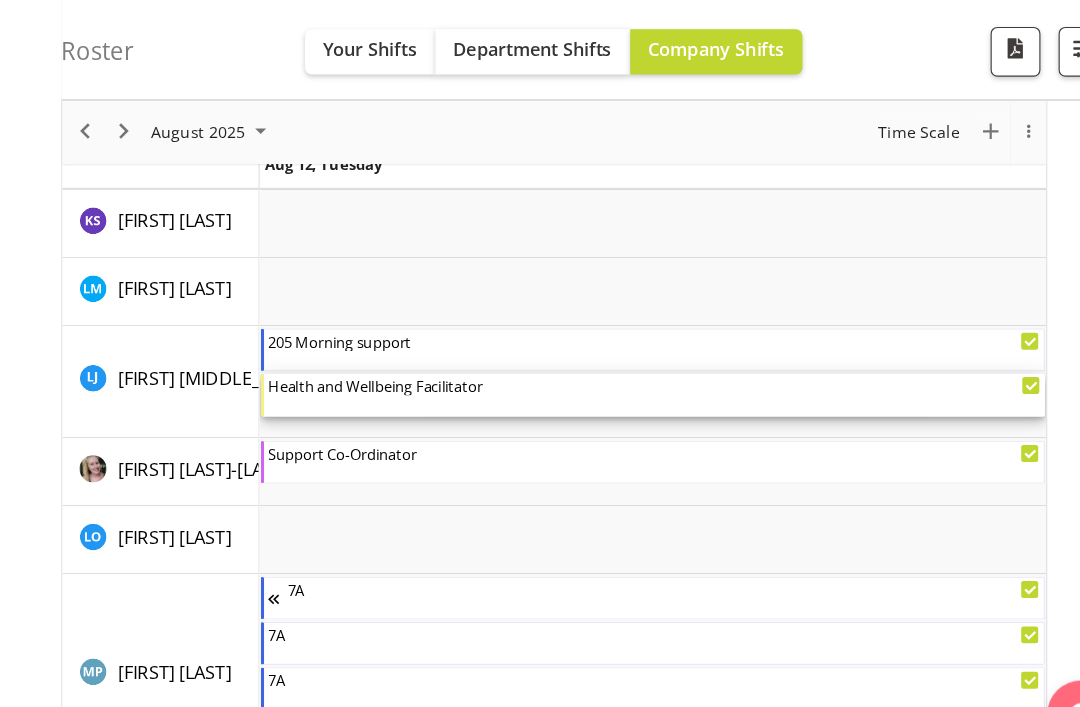 click on "Health and Wellbeing Facilitator" at bounding box center [653, 366] 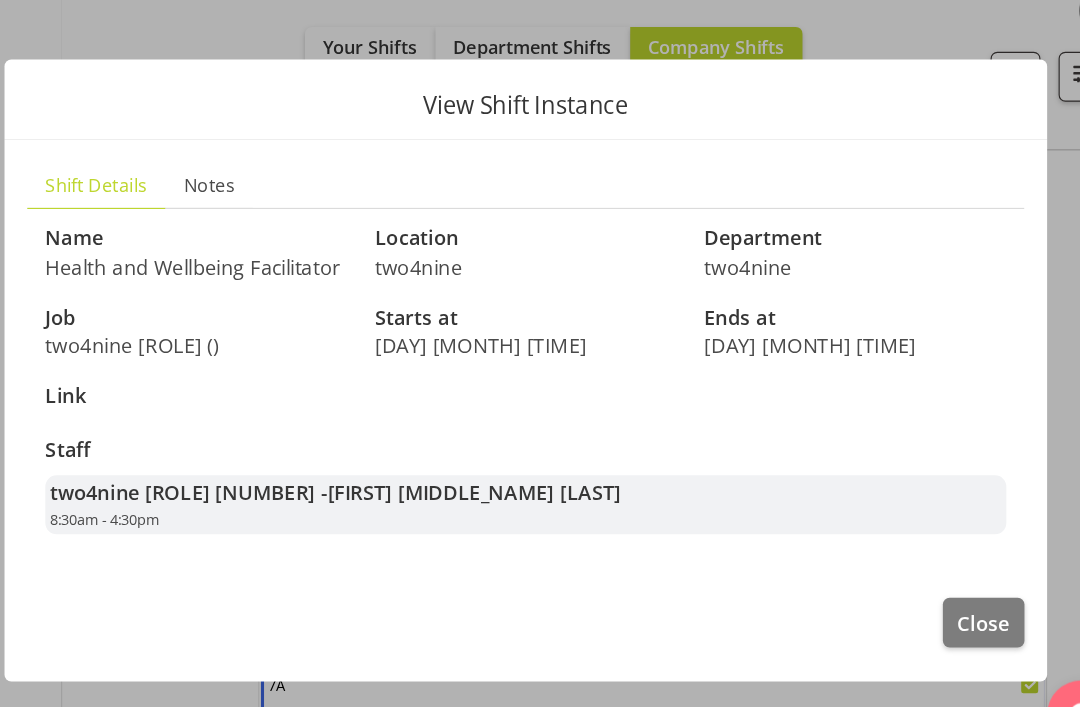 click on "Close" at bounding box center [944, 576] 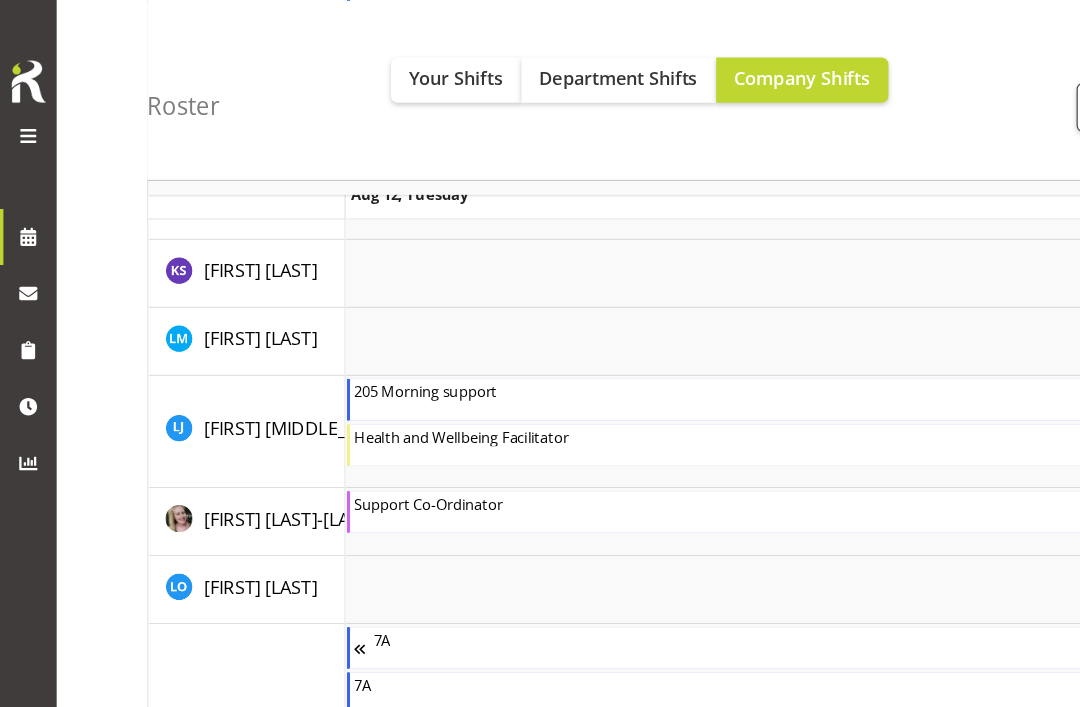 scroll, scrollTop: 4534, scrollLeft: 0, axis: vertical 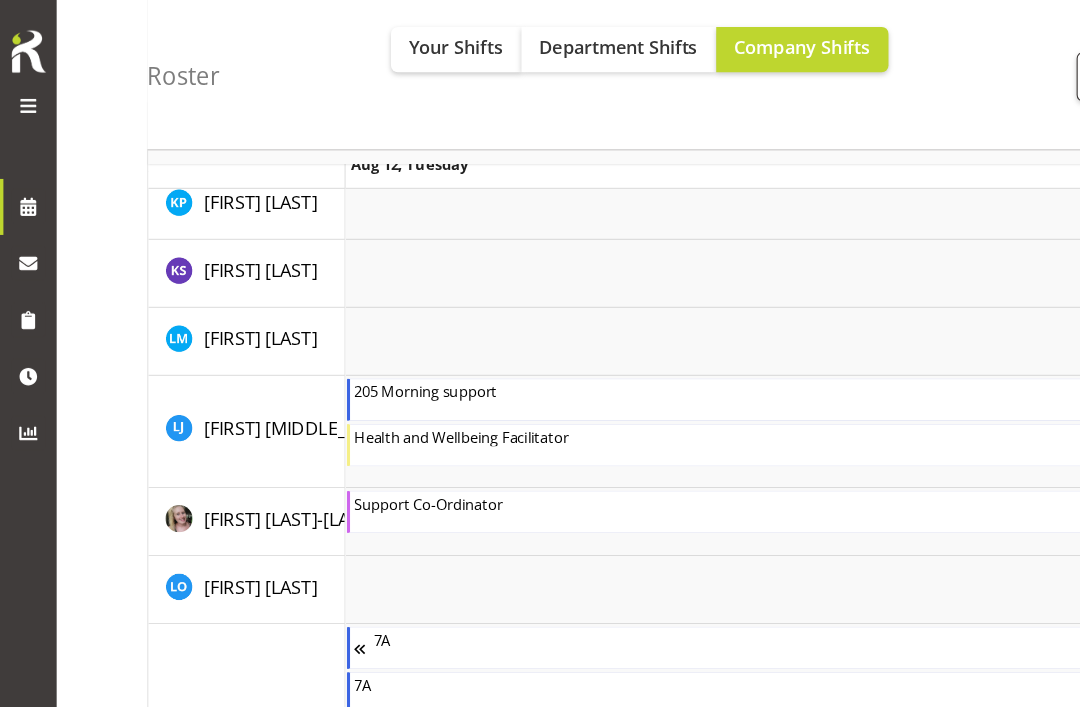 click on "1.241 [STREET_NAME]
1/23 [STREET_NAME]
102 [STREET_NAME]
12b [STREET_NAME]
151 [STREET_NAME]
157 [STREET_NAME]
157A [STREET_NAME]" at bounding box center (600, 79) 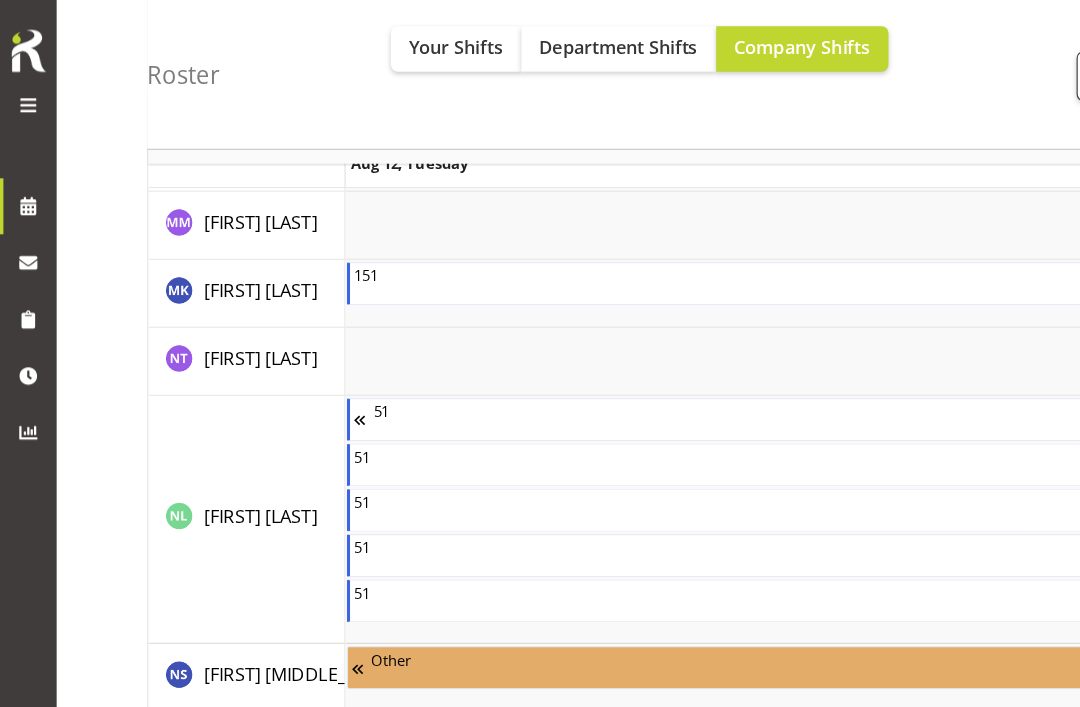 scroll, scrollTop: 5574, scrollLeft: 0, axis: vertical 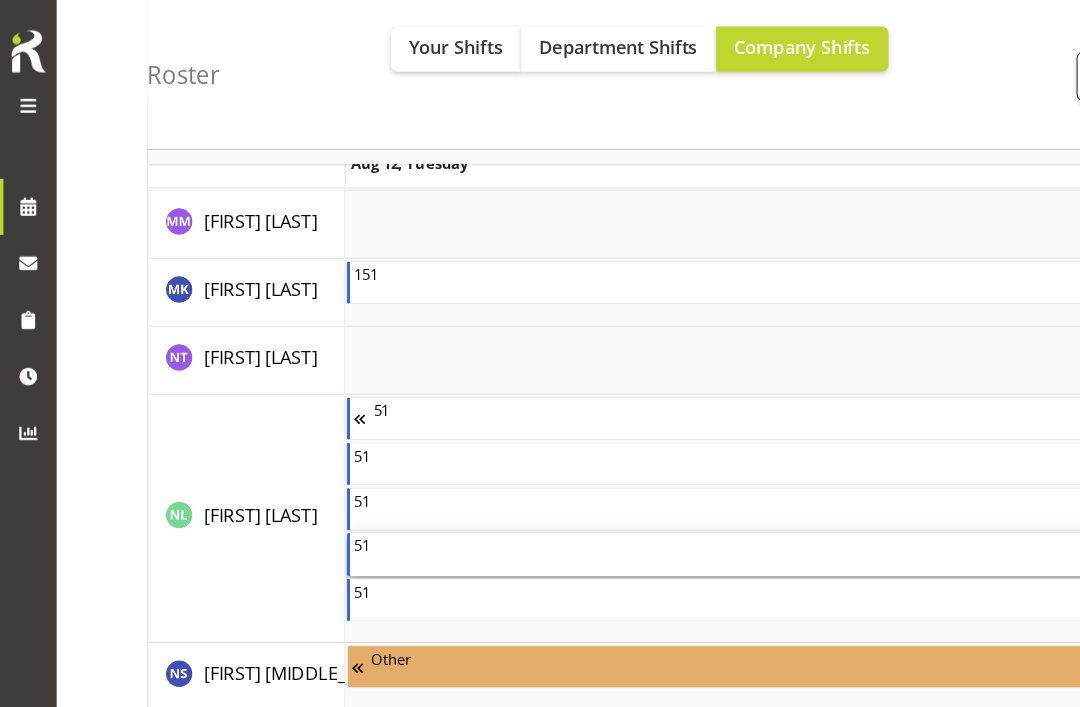 click on "51" at bounding box center [653, 507] 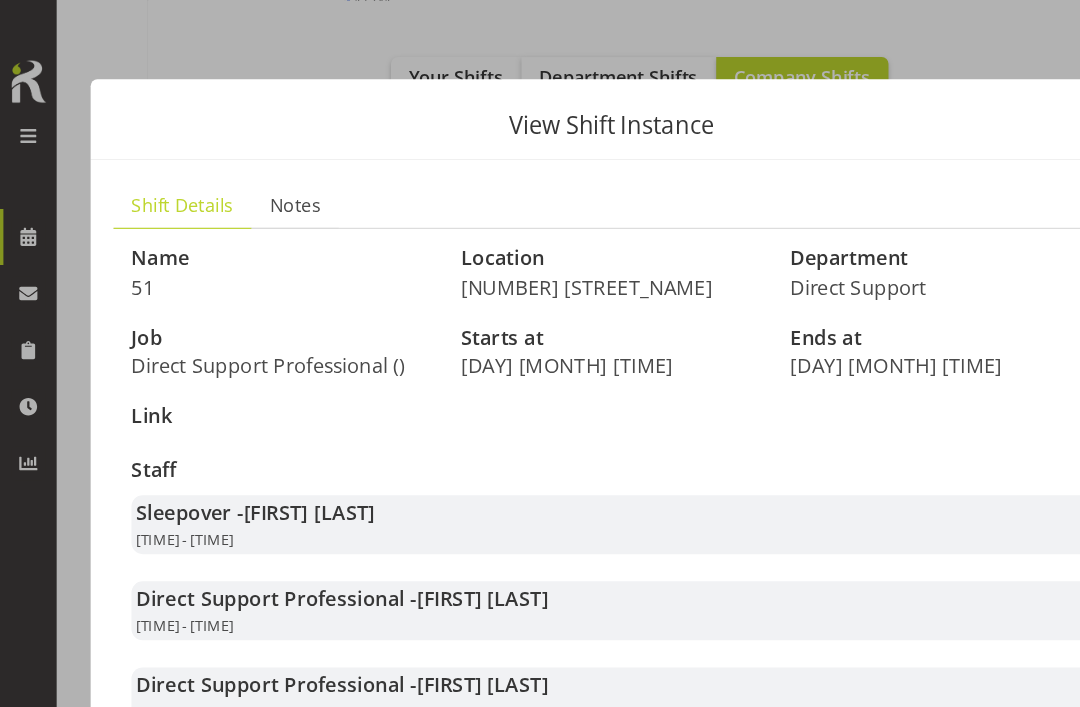 scroll, scrollTop: 5574, scrollLeft: 0, axis: vertical 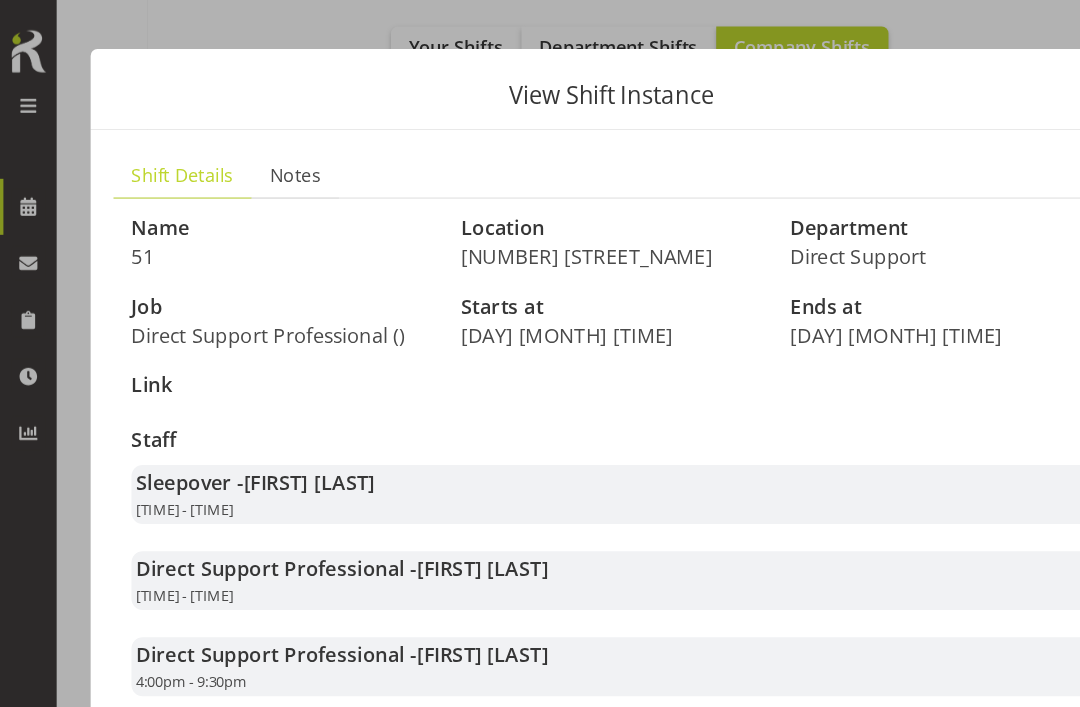 click at bounding box center [540, 353] 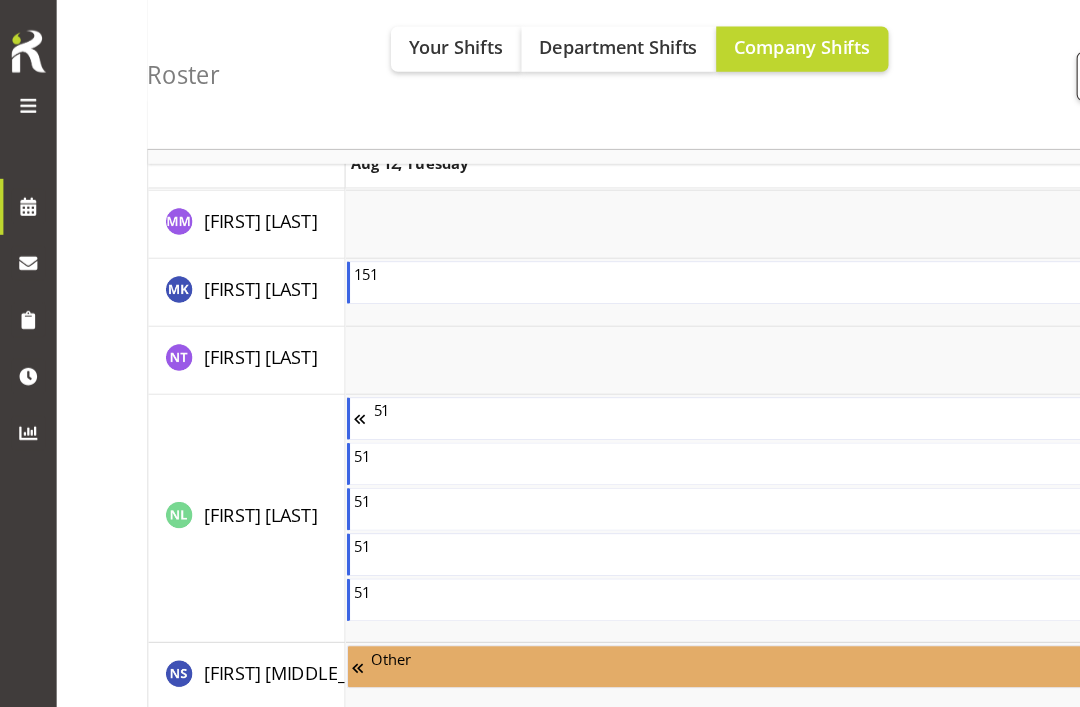 click at bounding box center [25, 120] 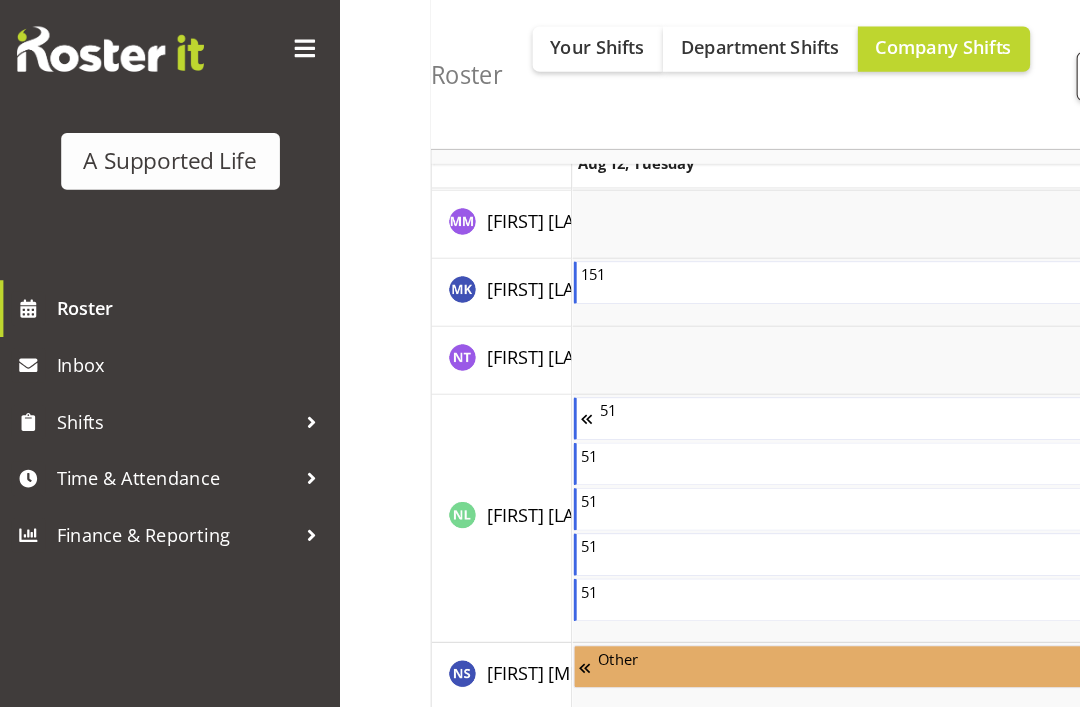 click at bounding box center (269, 70) 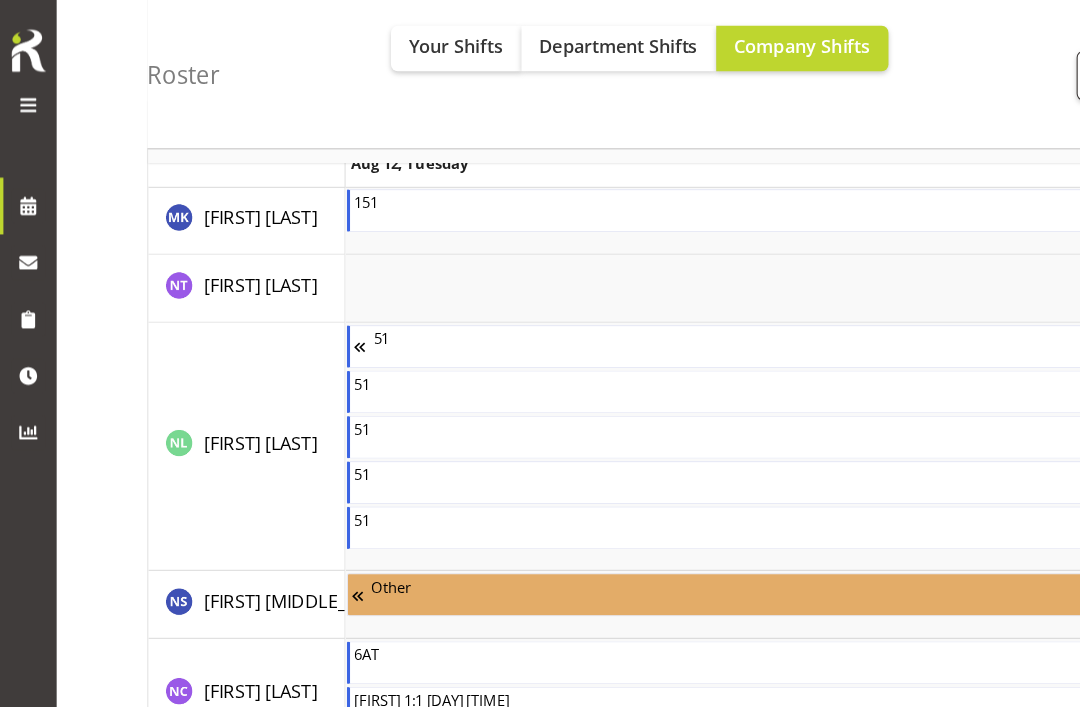 scroll, scrollTop: 5638, scrollLeft: 0, axis: vertical 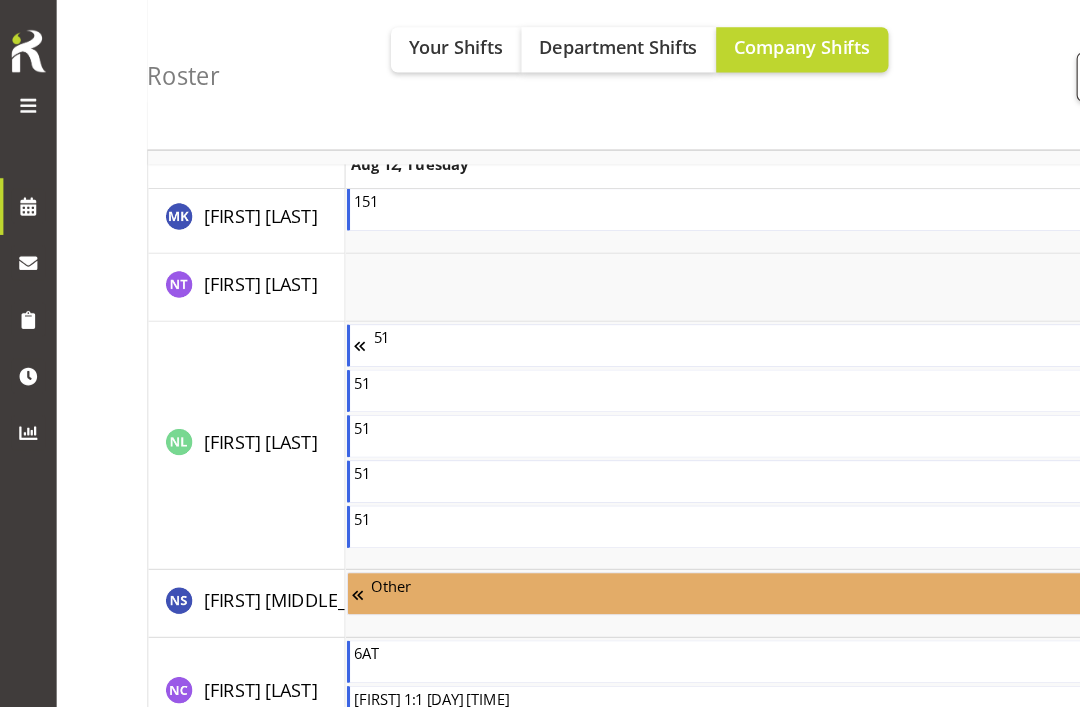 click at bounding box center [25, 72] 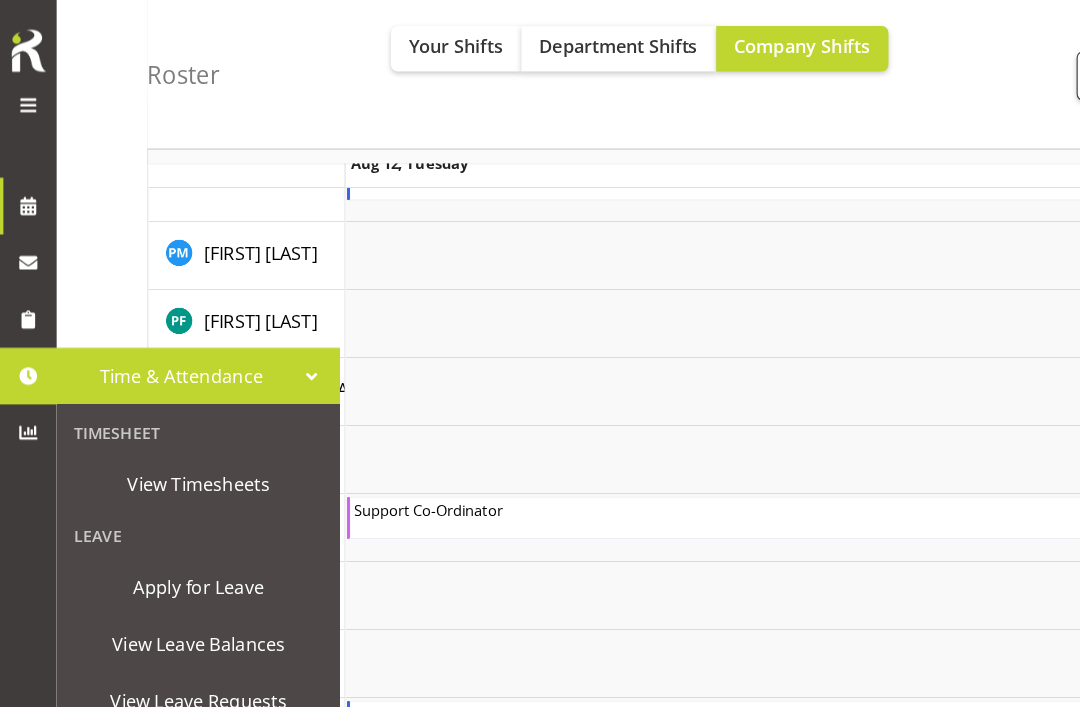 scroll, scrollTop: 6105, scrollLeft: 0, axis: vertical 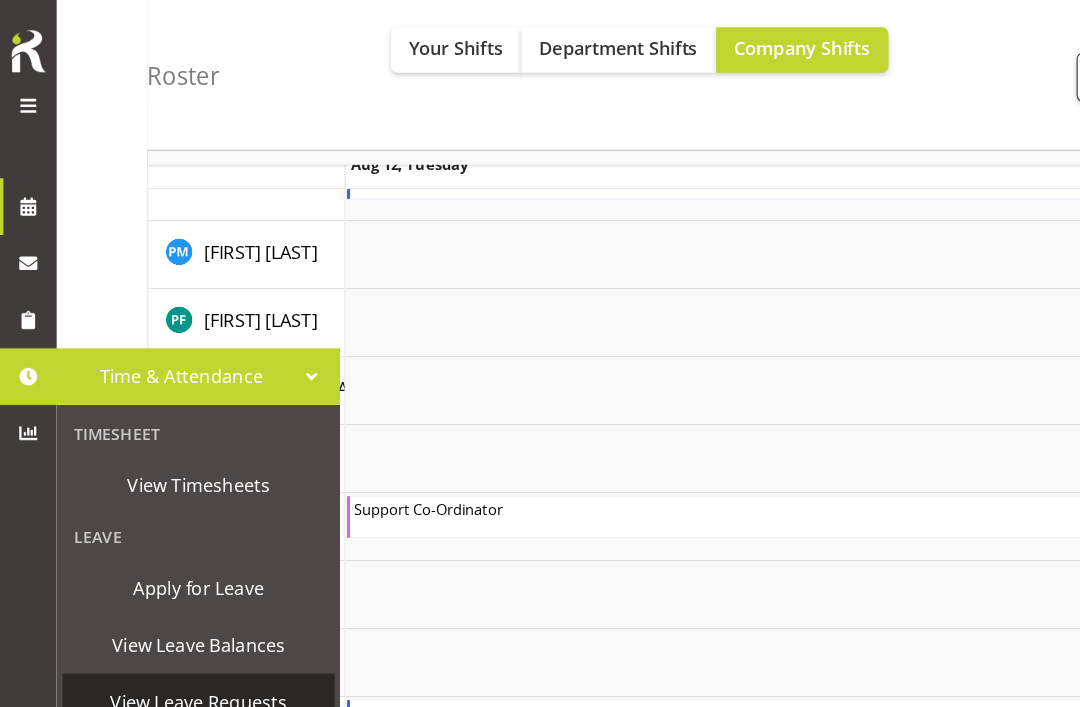 click on "View Leave Requests" at bounding box center [175, 646] 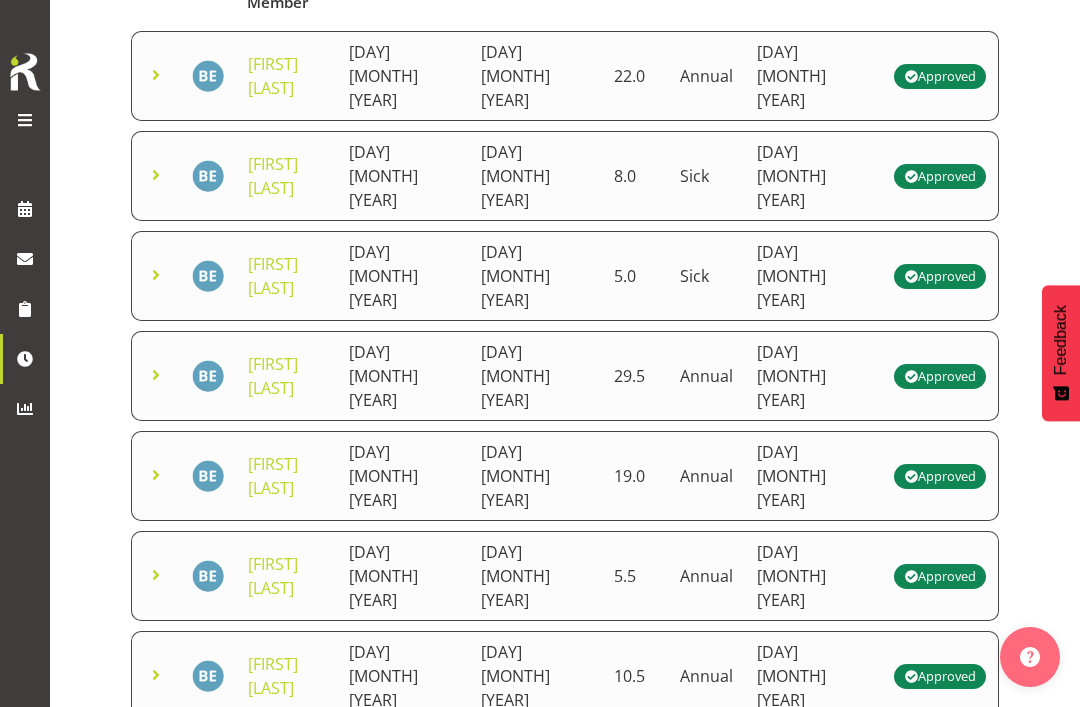 scroll, scrollTop: 0, scrollLeft: 0, axis: both 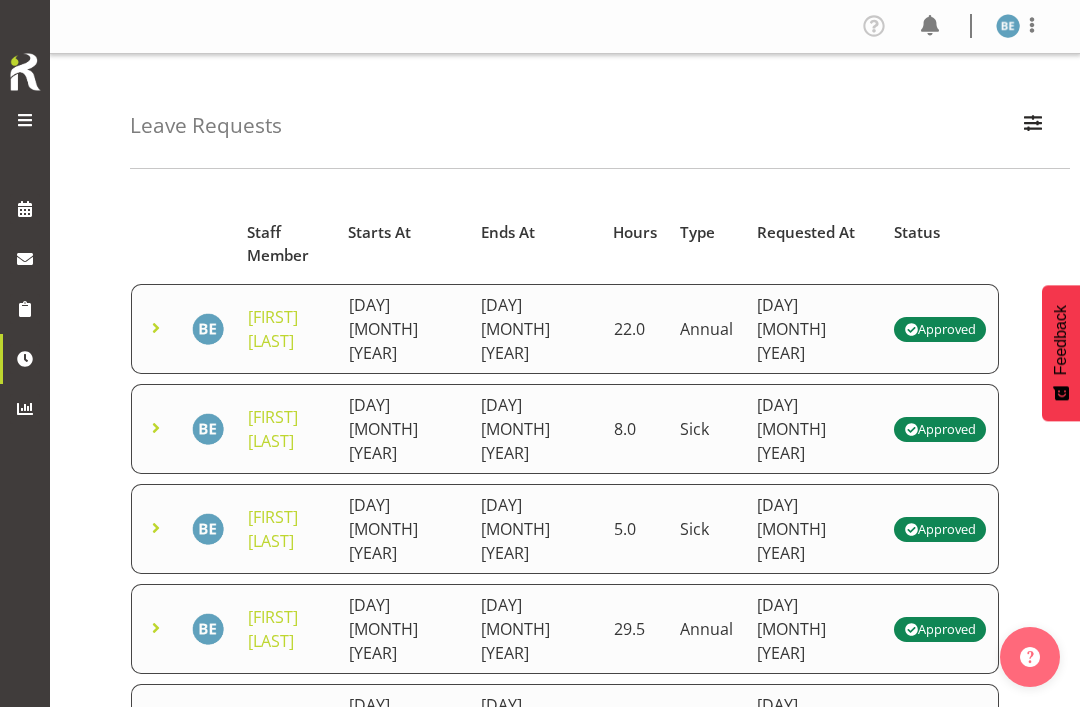 click at bounding box center (1032, 25) 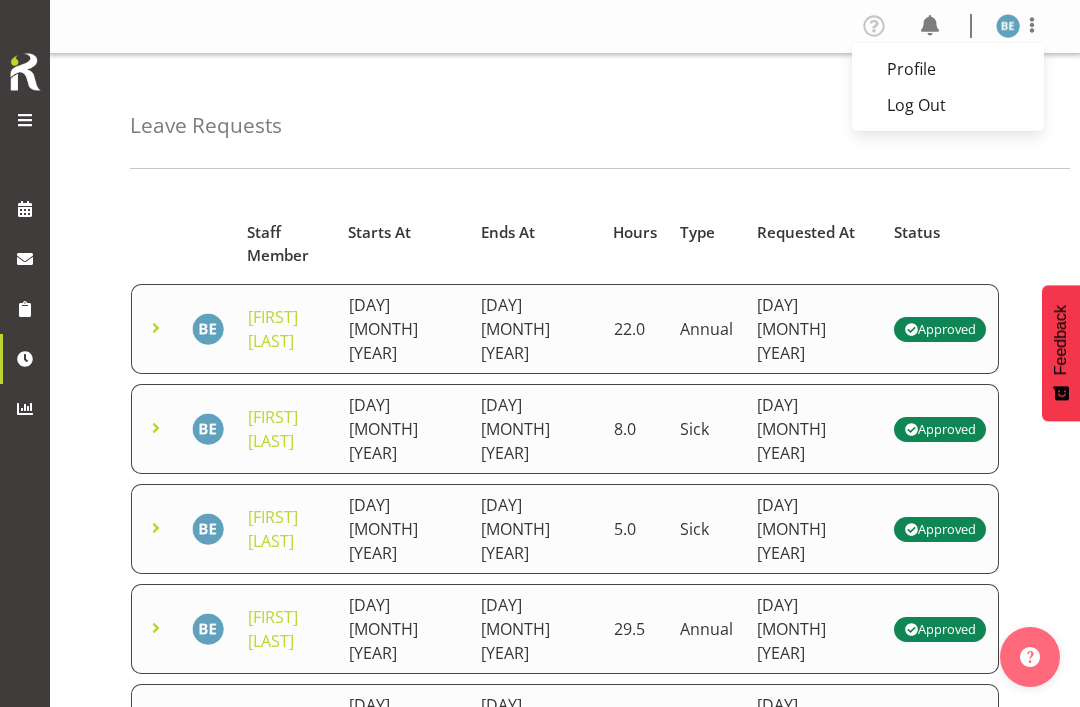 click on "Log Out" at bounding box center (948, 105) 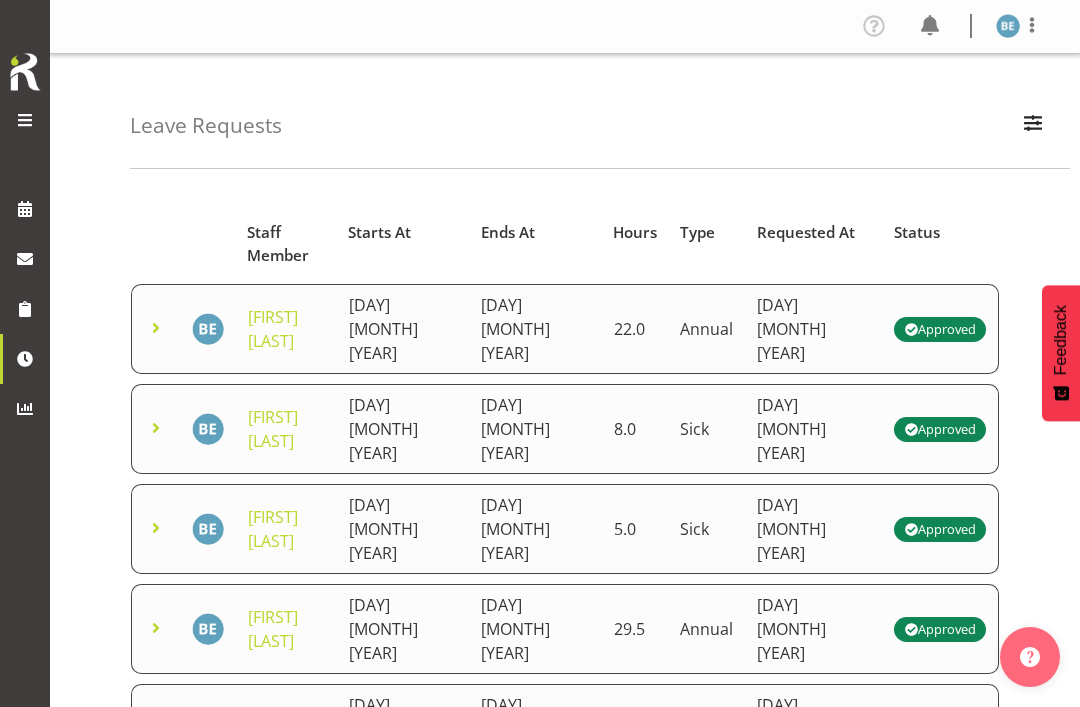 scroll, scrollTop: 64, scrollLeft: 0, axis: vertical 